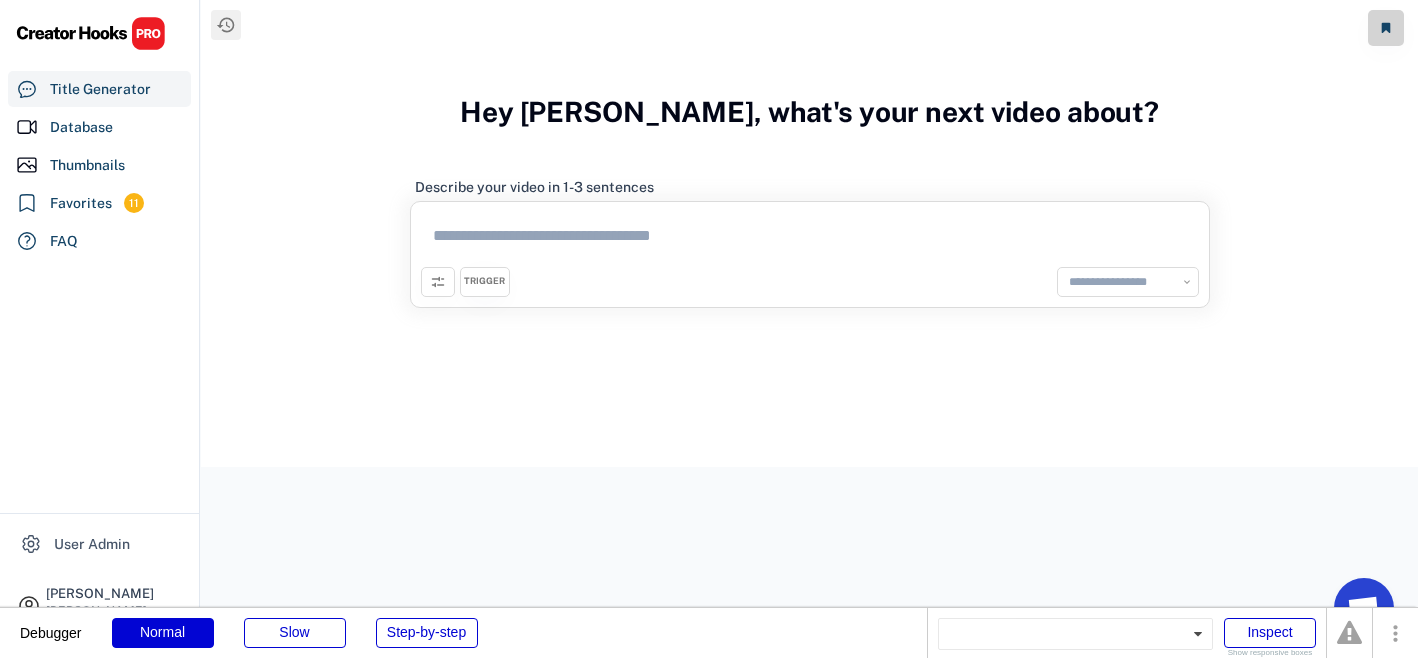 select on "**********" 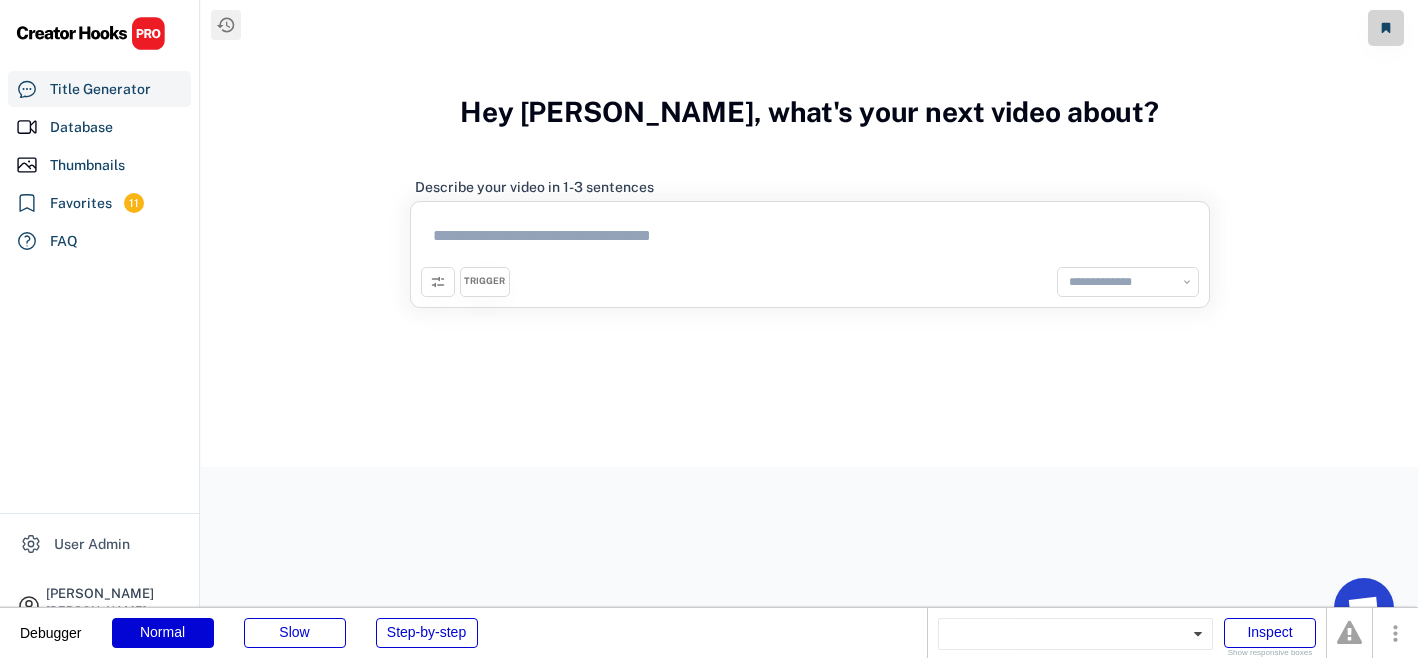 scroll, scrollTop: 0, scrollLeft: 0, axis: both 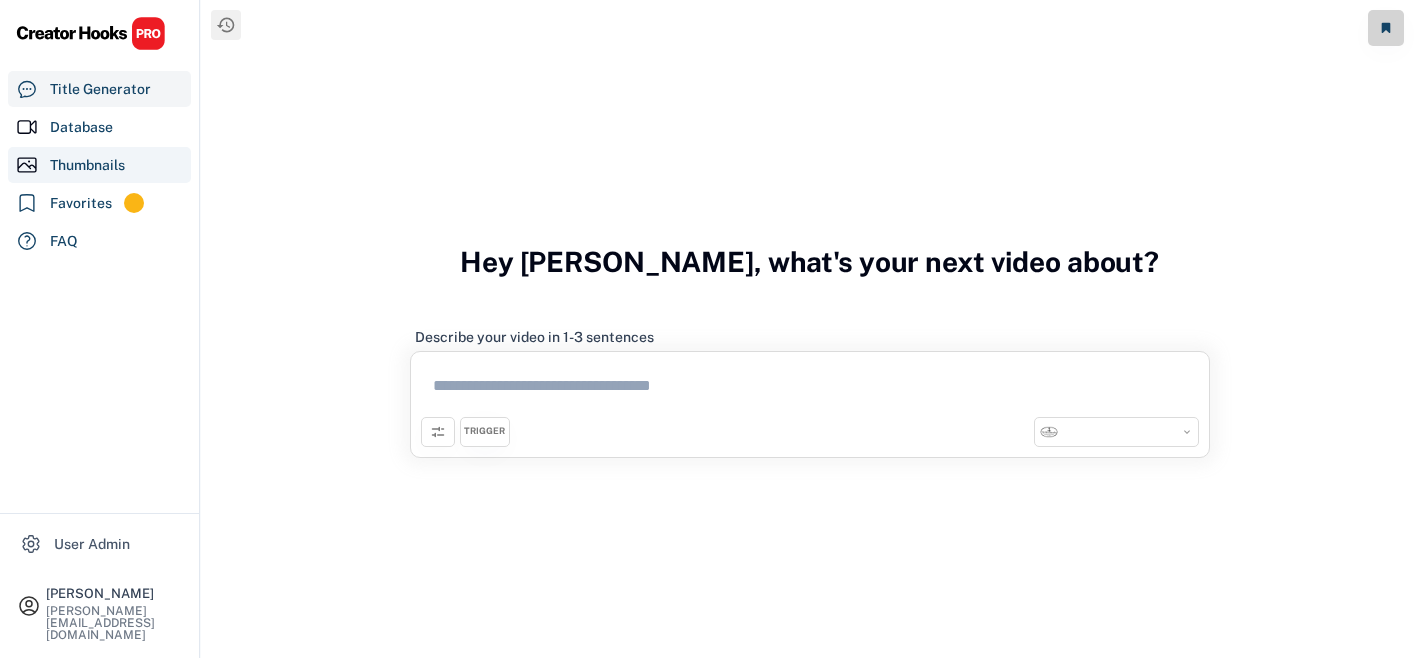 select on "**********" 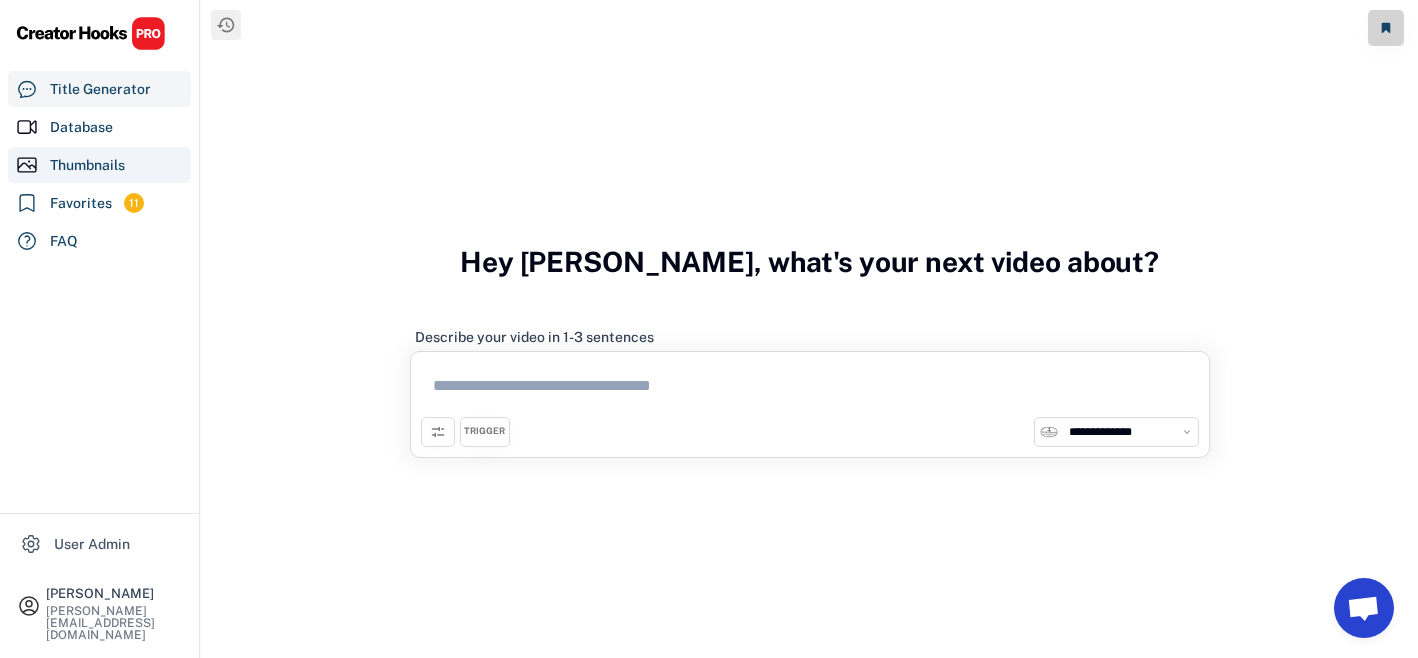 click on "Thumbnails" at bounding box center [87, 165] 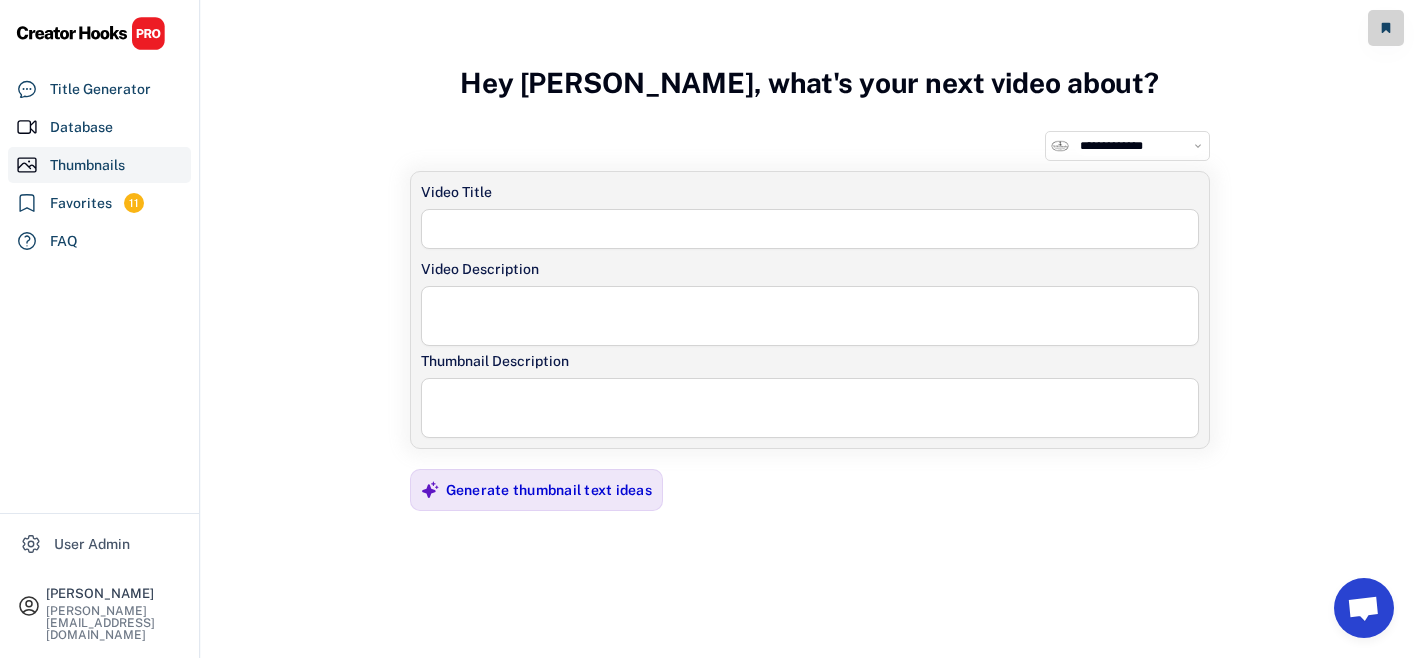 click at bounding box center (810, 229) 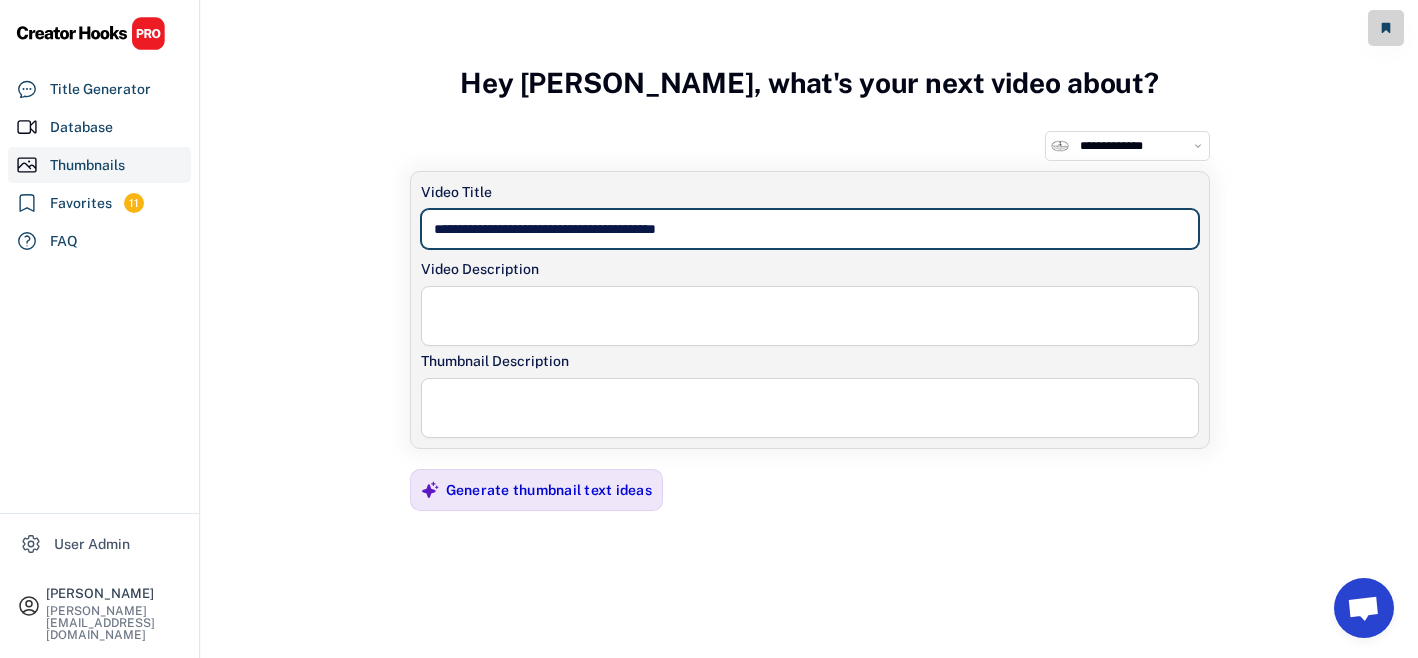 type on "**********" 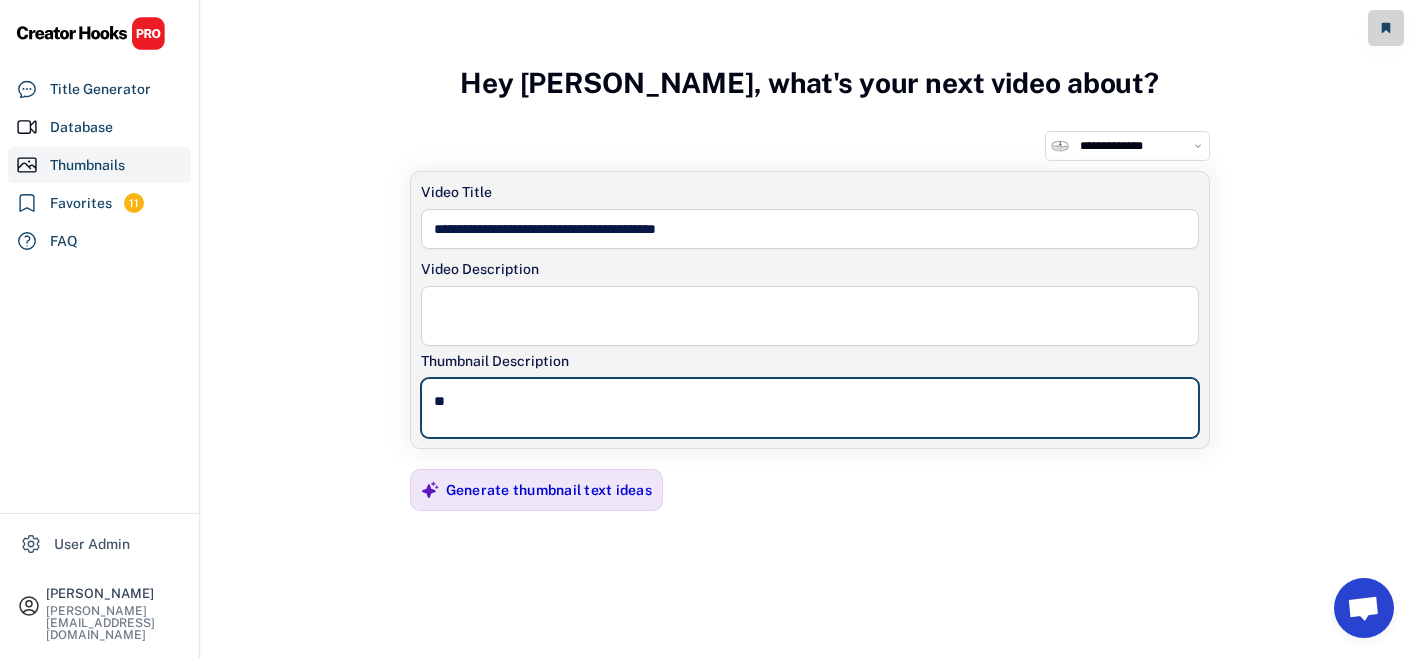 type on "**" 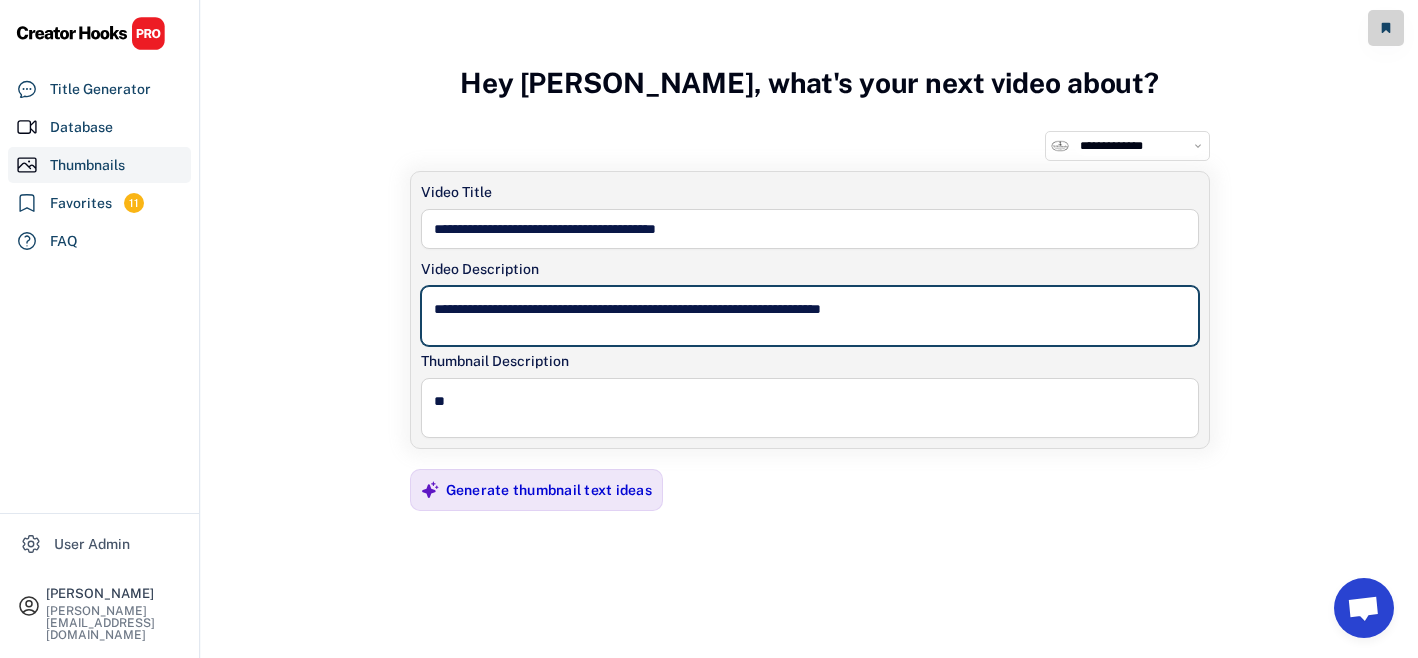 type on "**********" 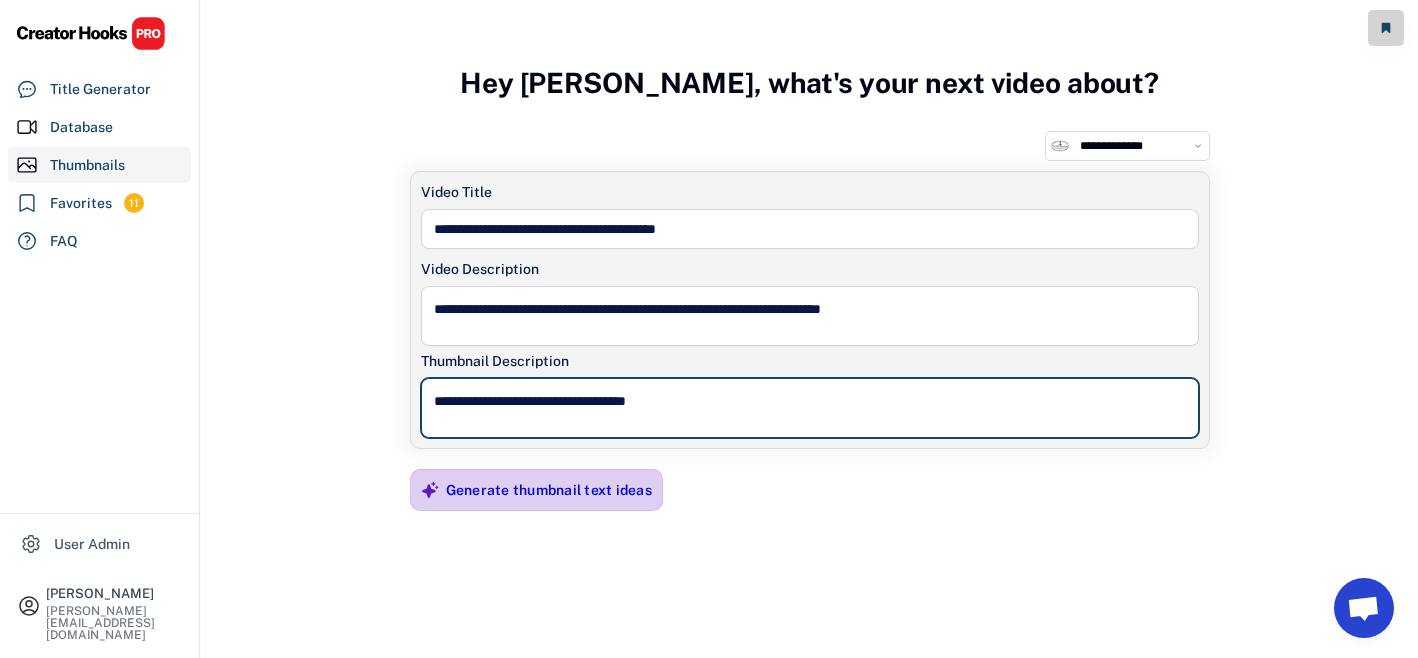 type on "**********" 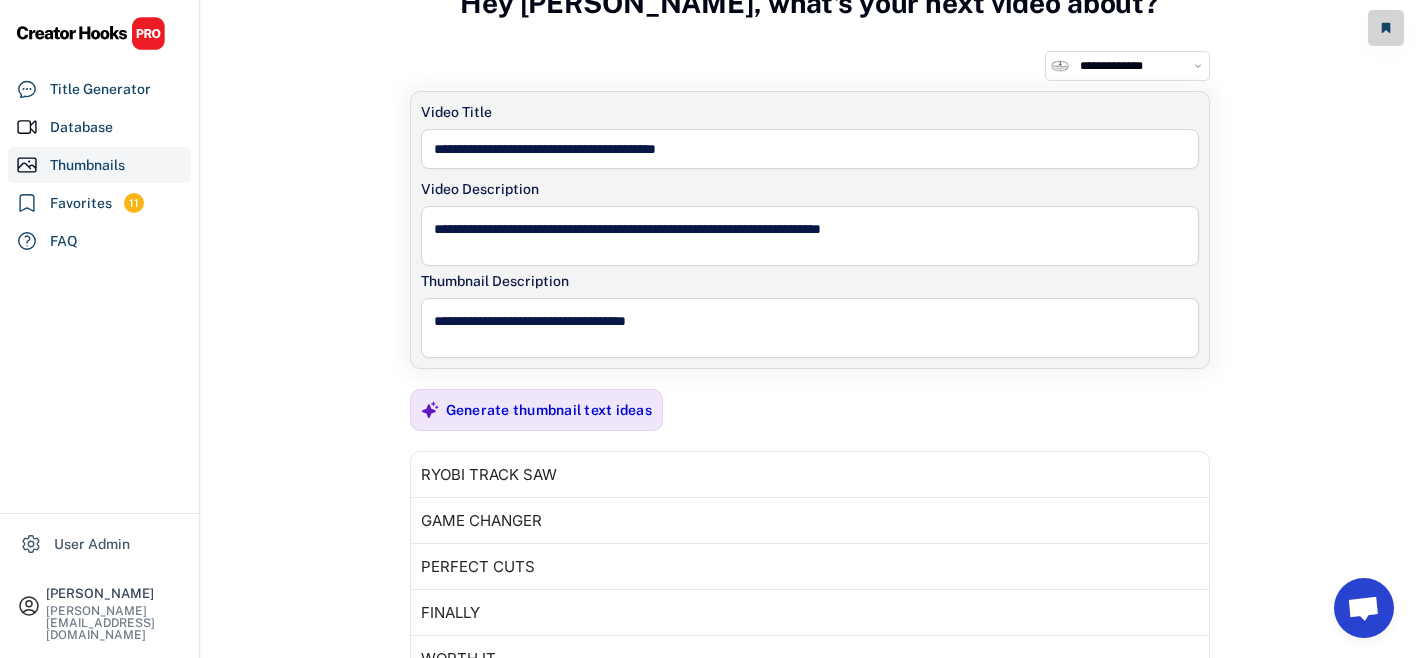 scroll, scrollTop: 0, scrollLeft: 0, axis: both 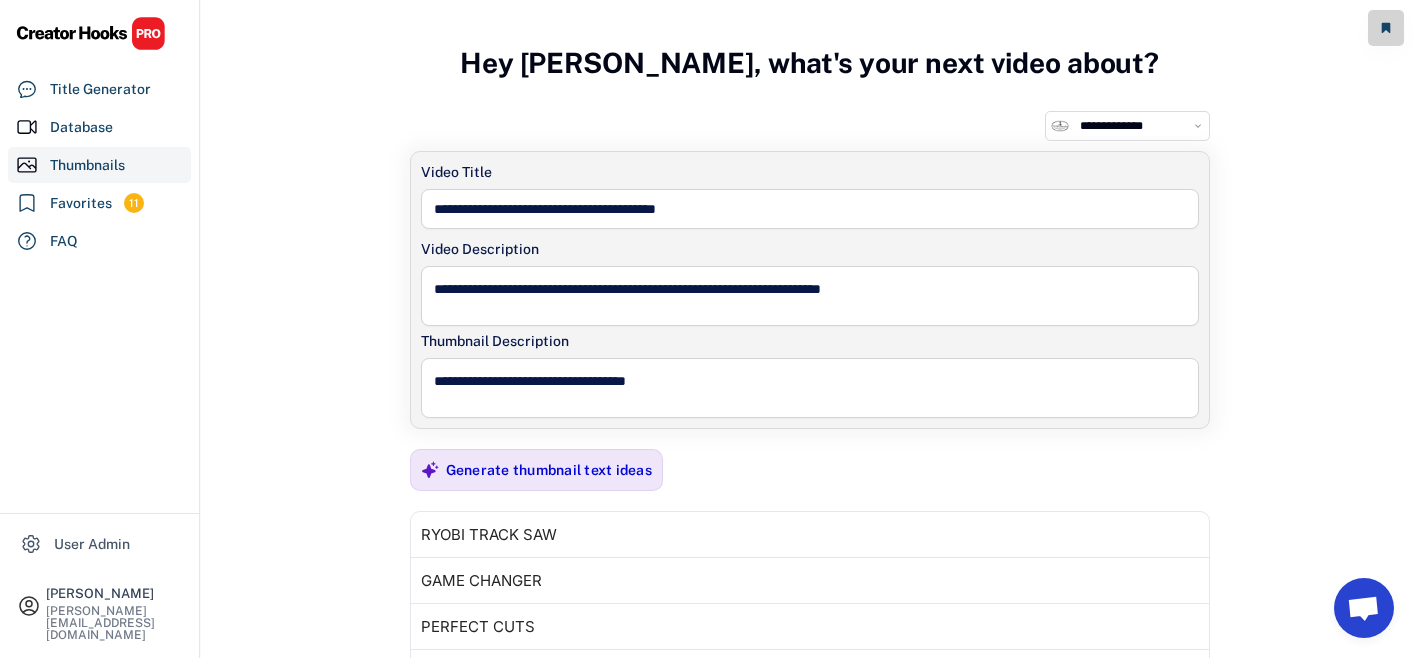 click 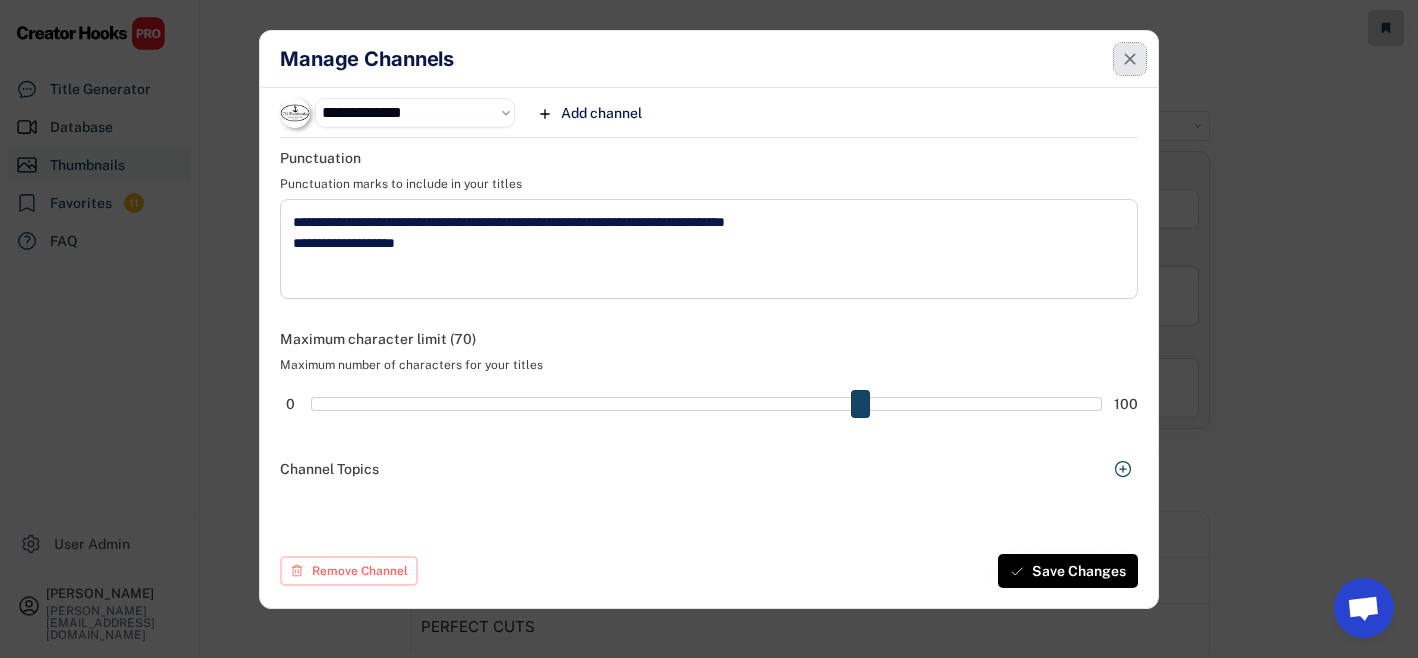 click 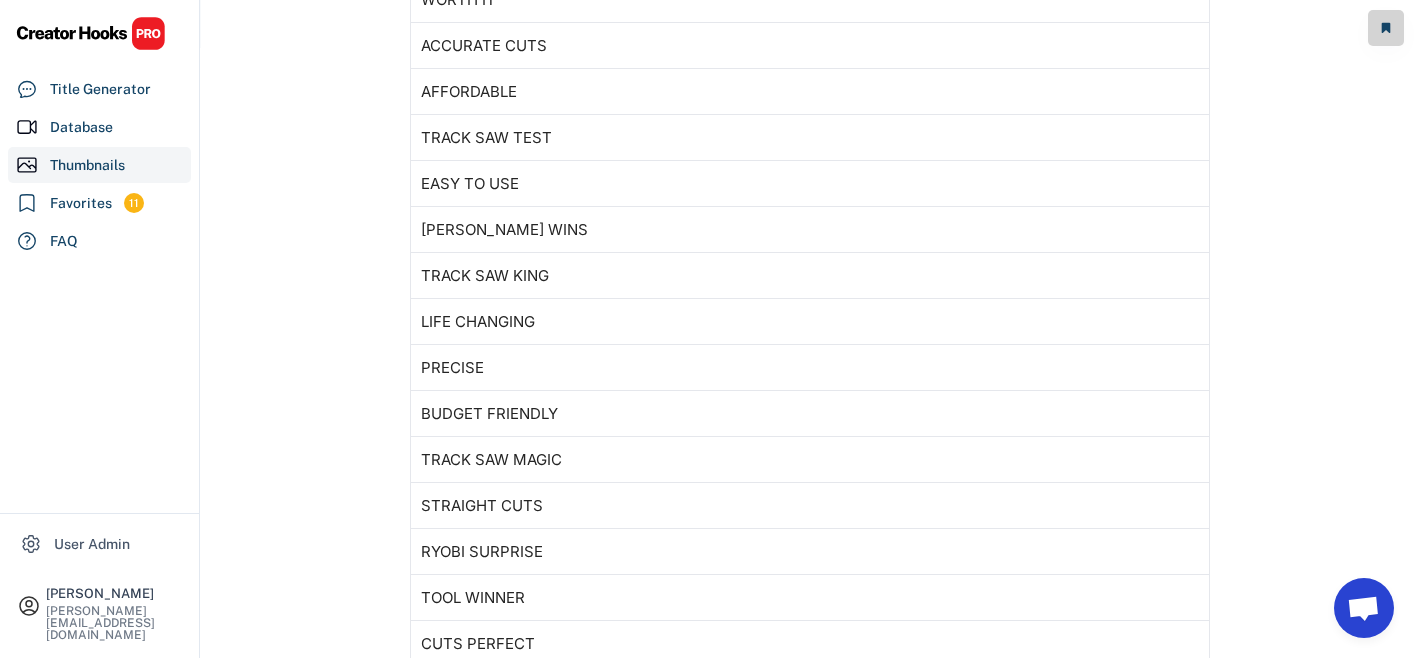 scroll, scrollTop: 804, scrollLeft: 0, axis: vertical 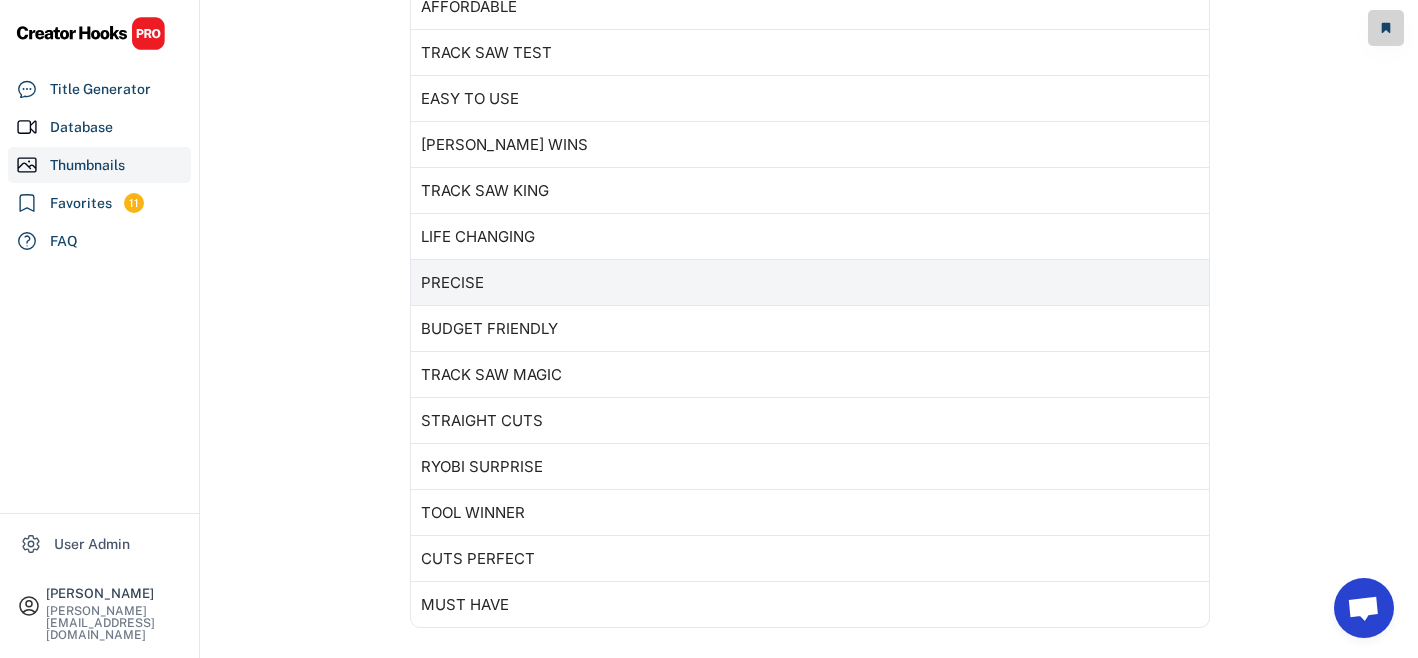 click on "PRECISE" at bounding box center (810, 283) 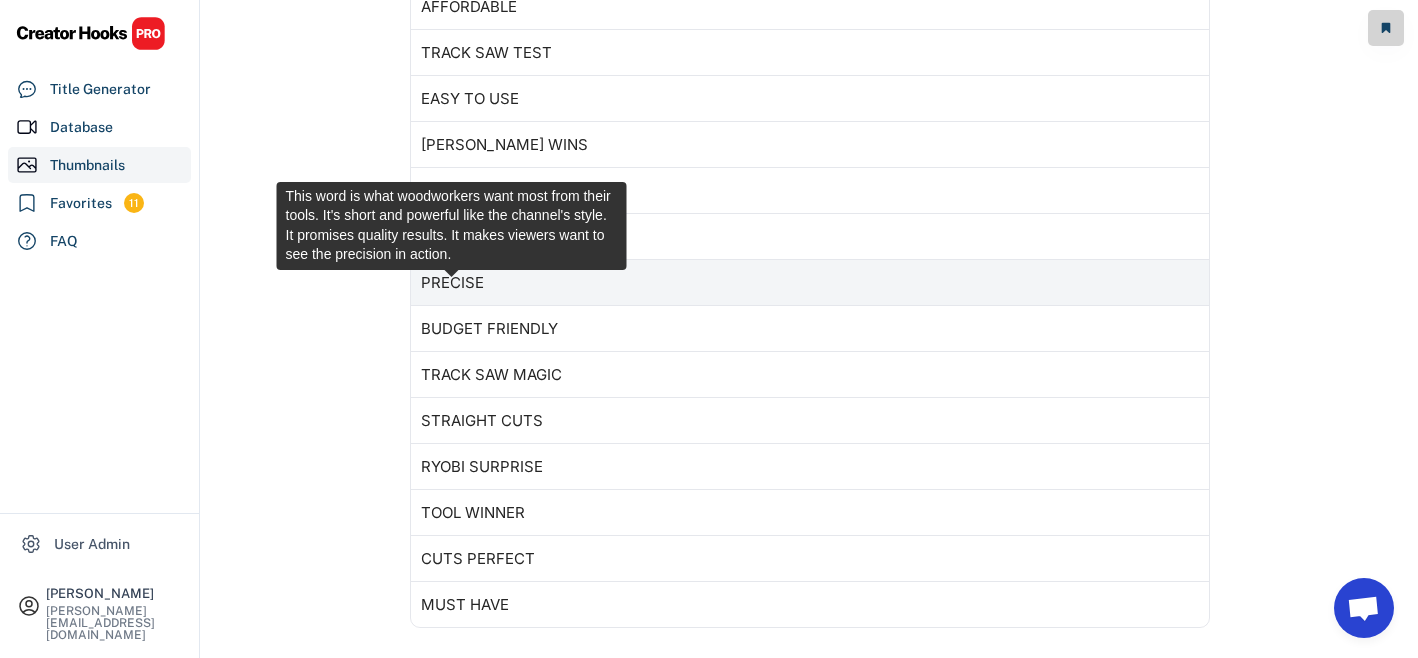 click on "PRECISE" at bounding box center [452, 283] 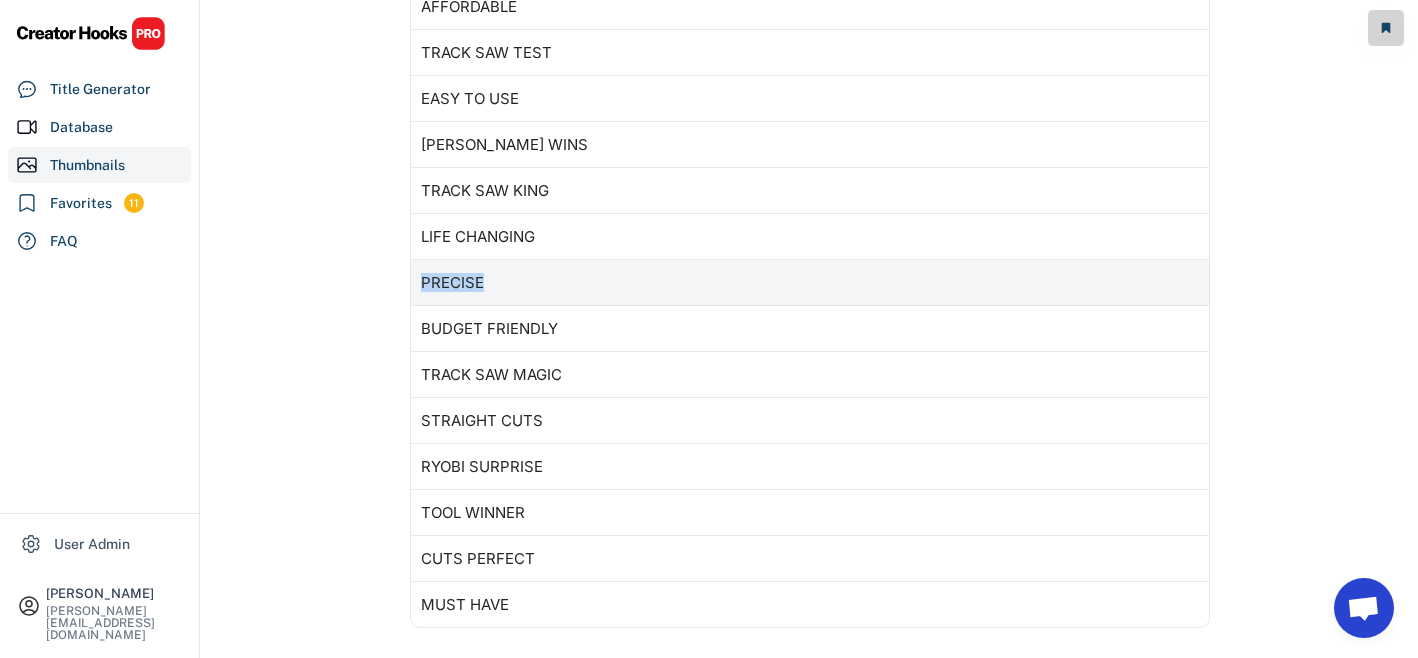 click on "PRECISE" at bounding box center (452, 283) 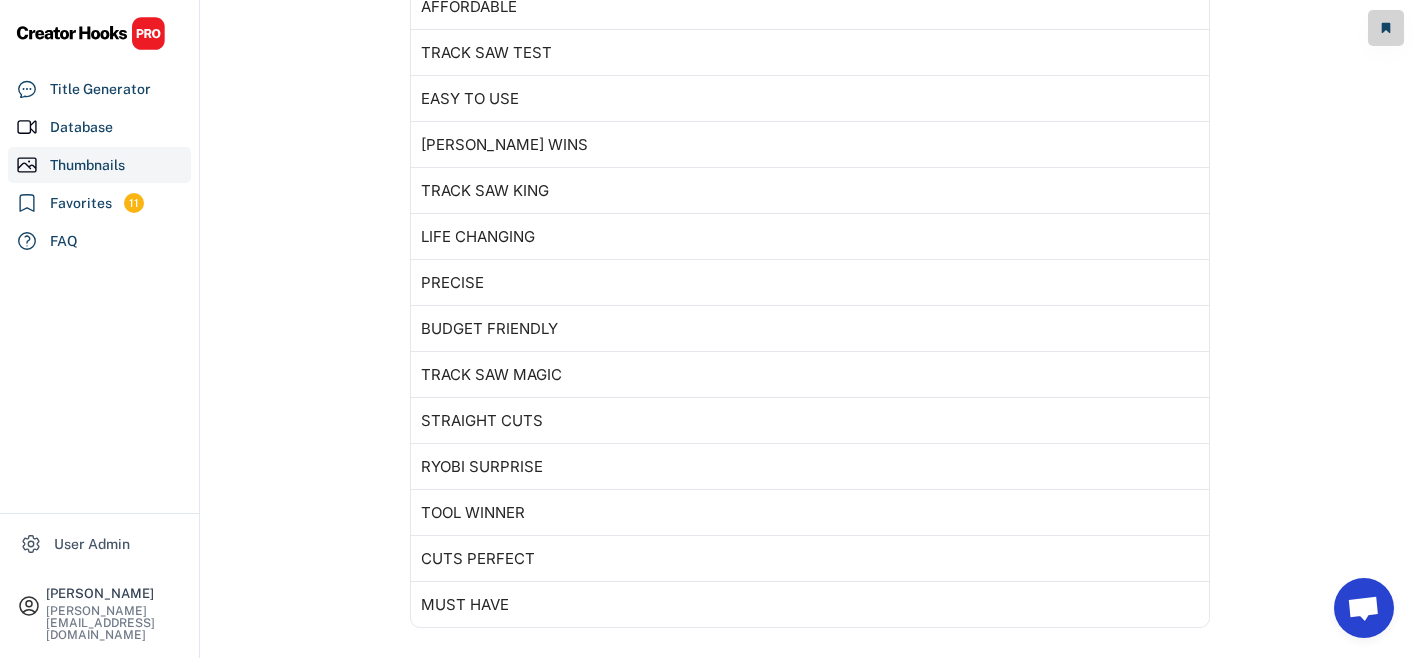 click on "**********" at bounding box center [809, -73] 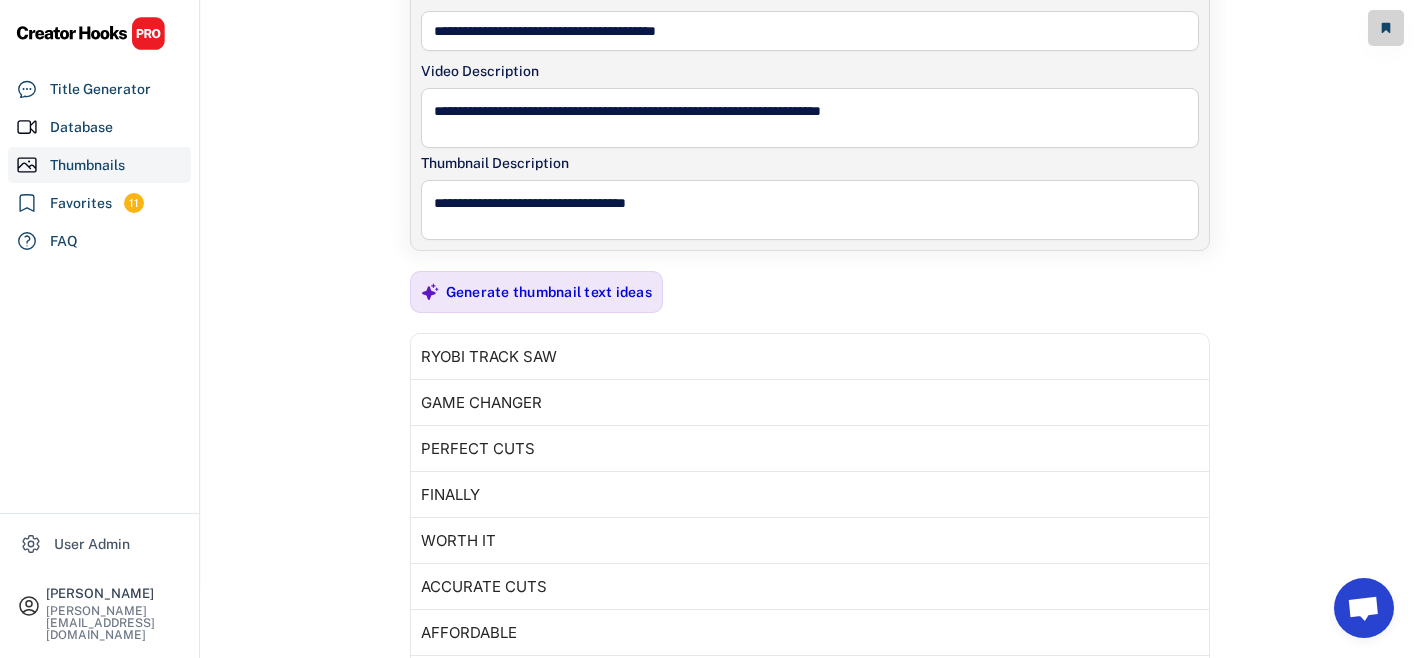scroll, scrollTop: 0, scrollLeft: 0, axis: both 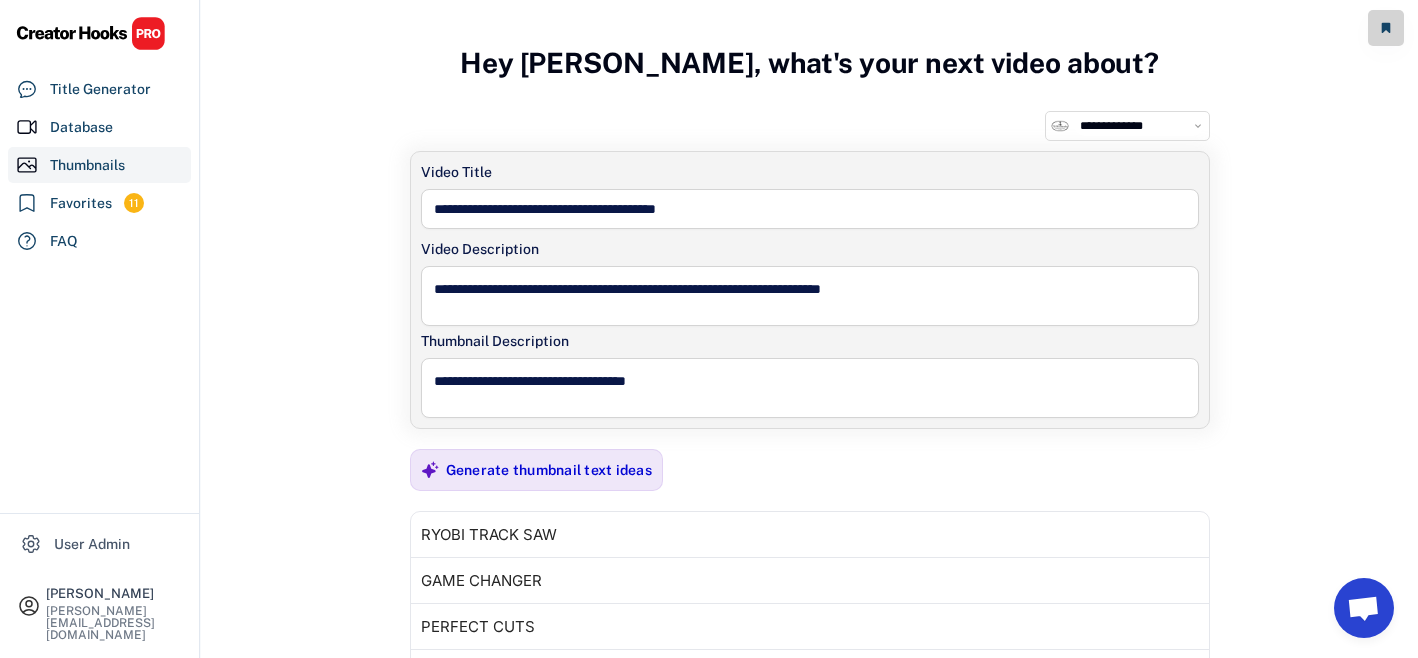 click at bounding box center (810, 209) 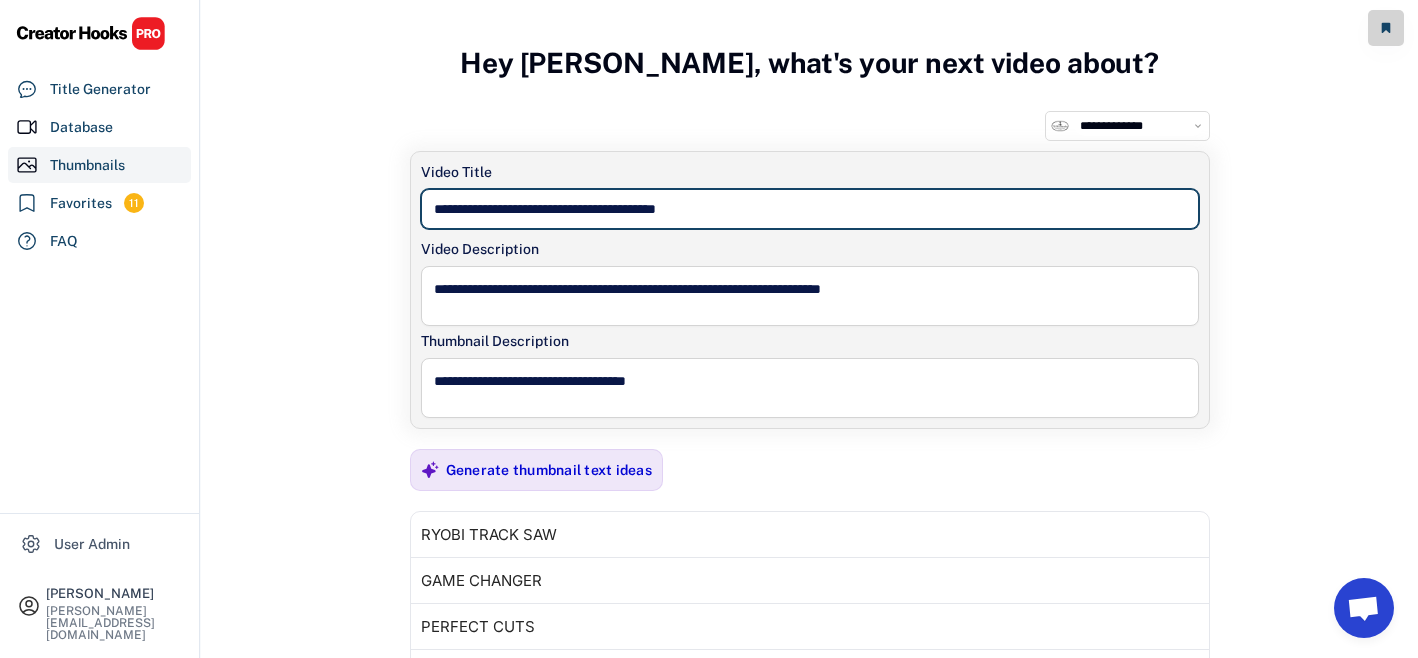 click at bounding box center (810, 209) 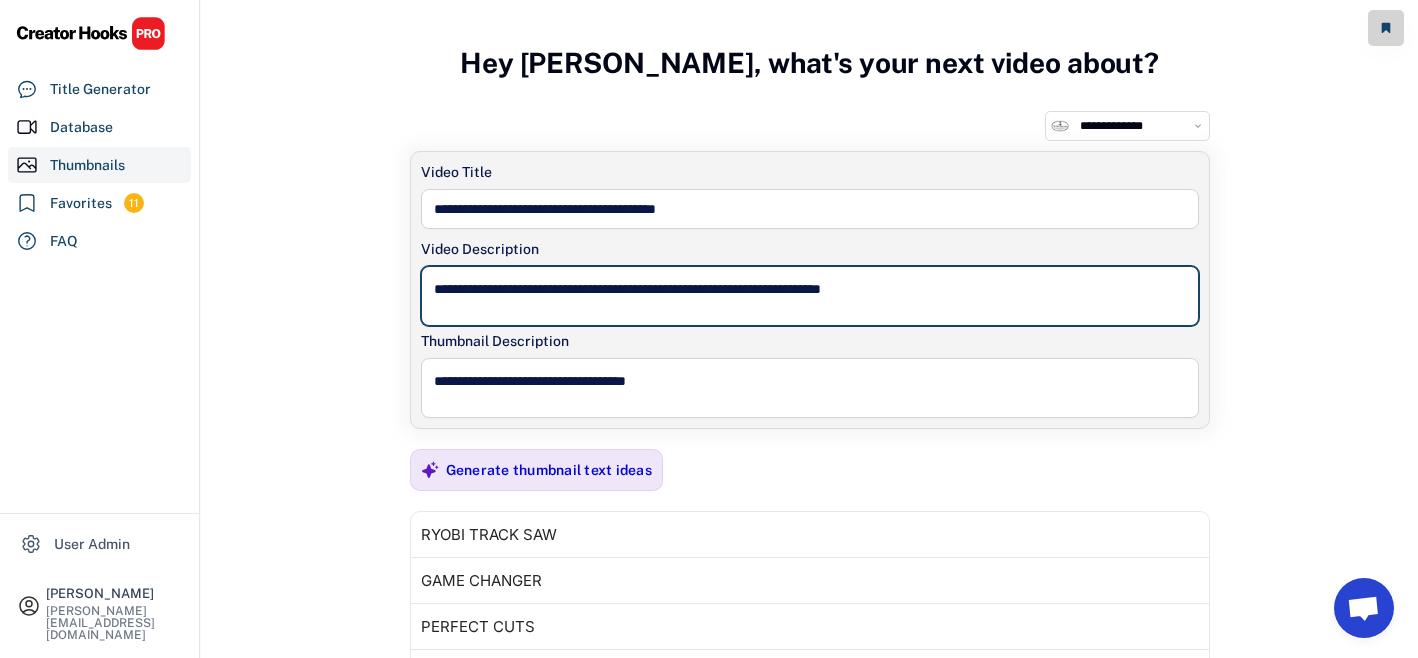 click on "**********" at bounding box center (810, 296) 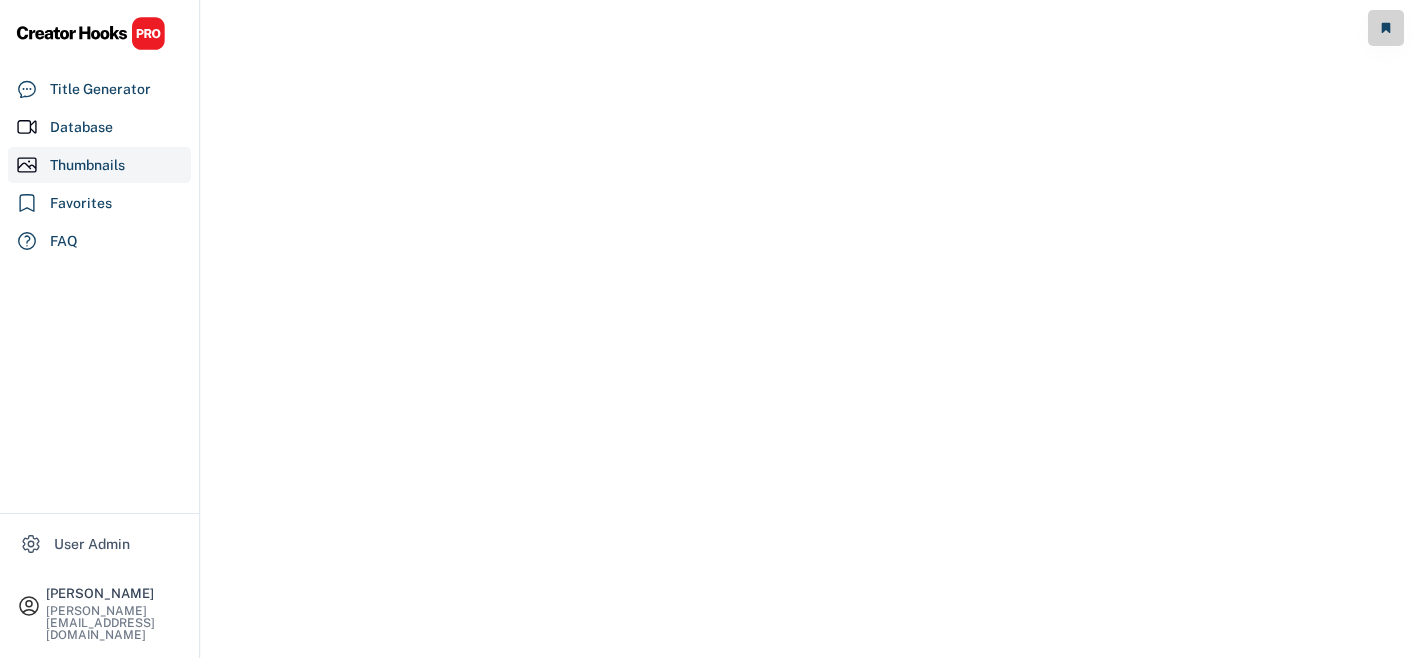 scroll, scrollTop: 0, scrollLeft: 0, axis: both 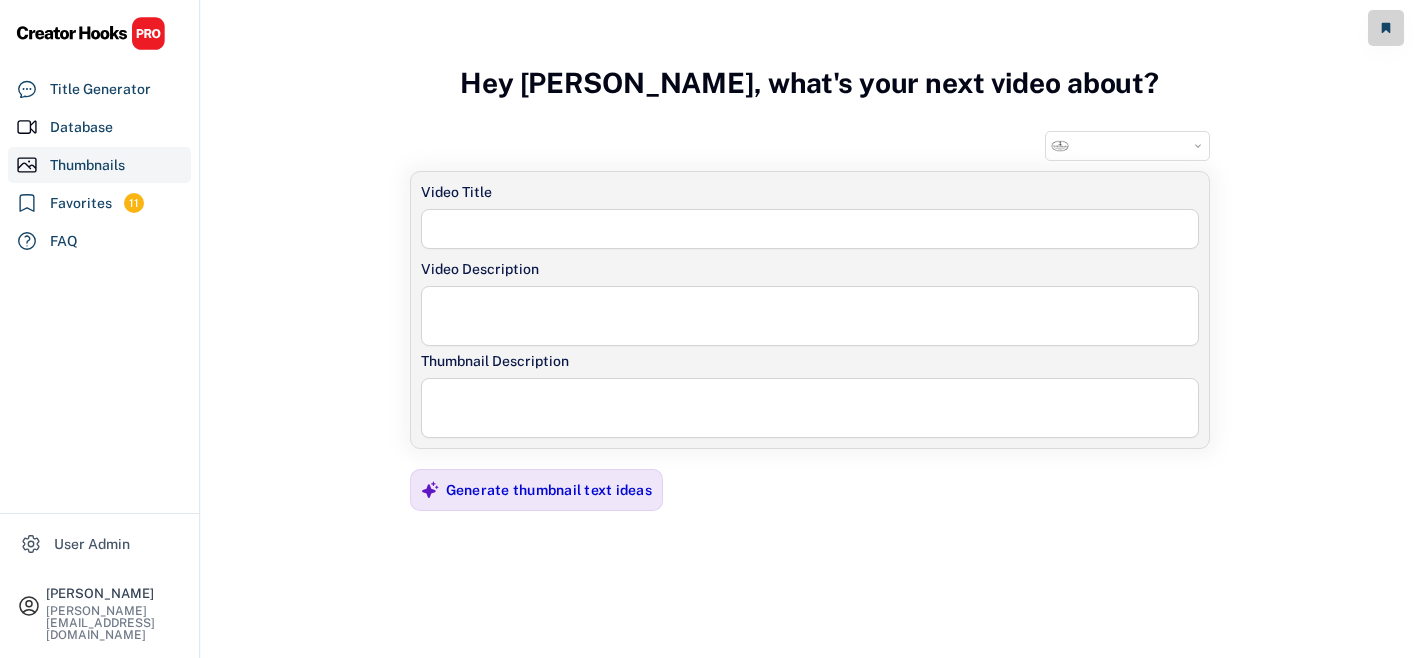select on "**********" 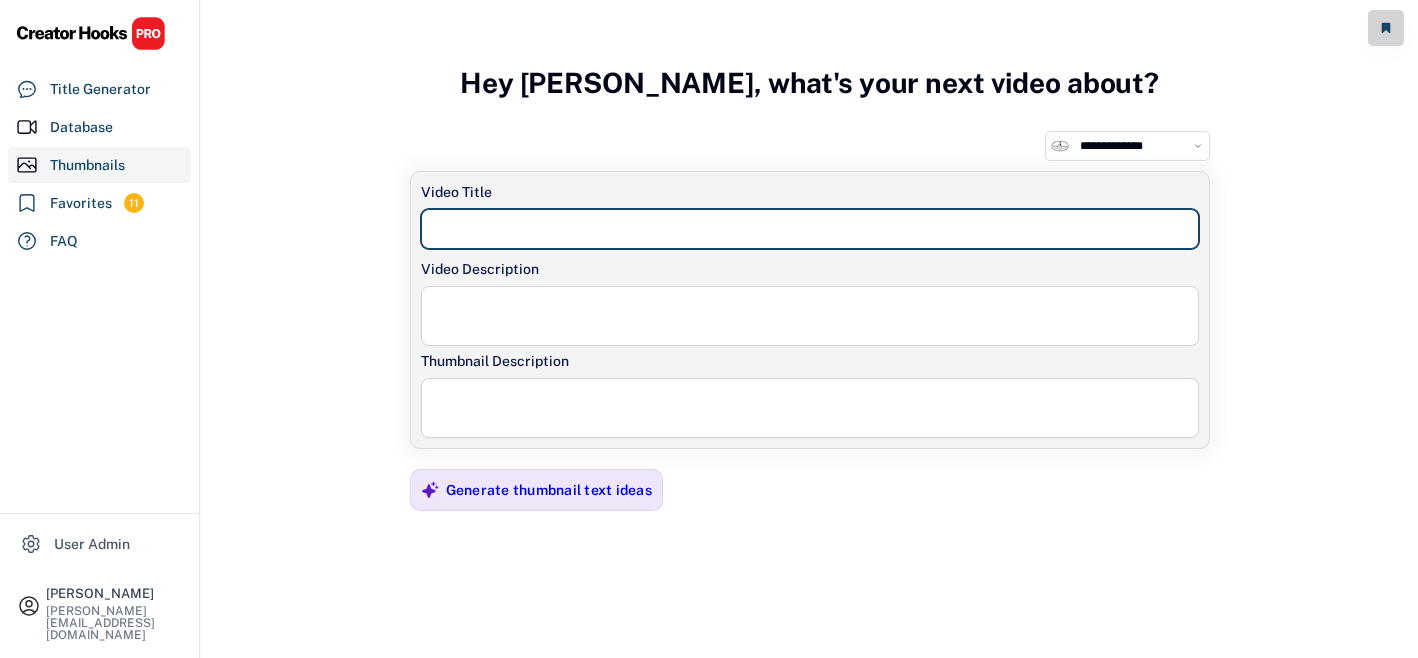 click at bounding box center (810, 229) 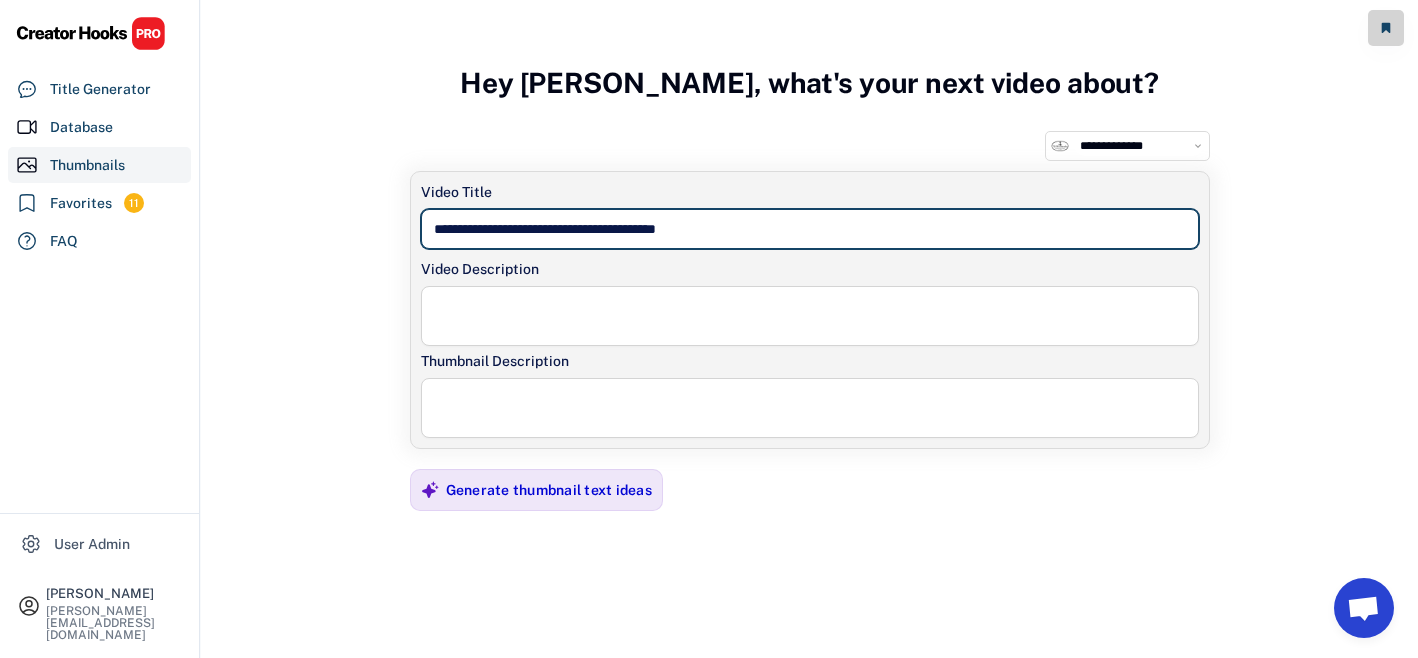 type on "**********" 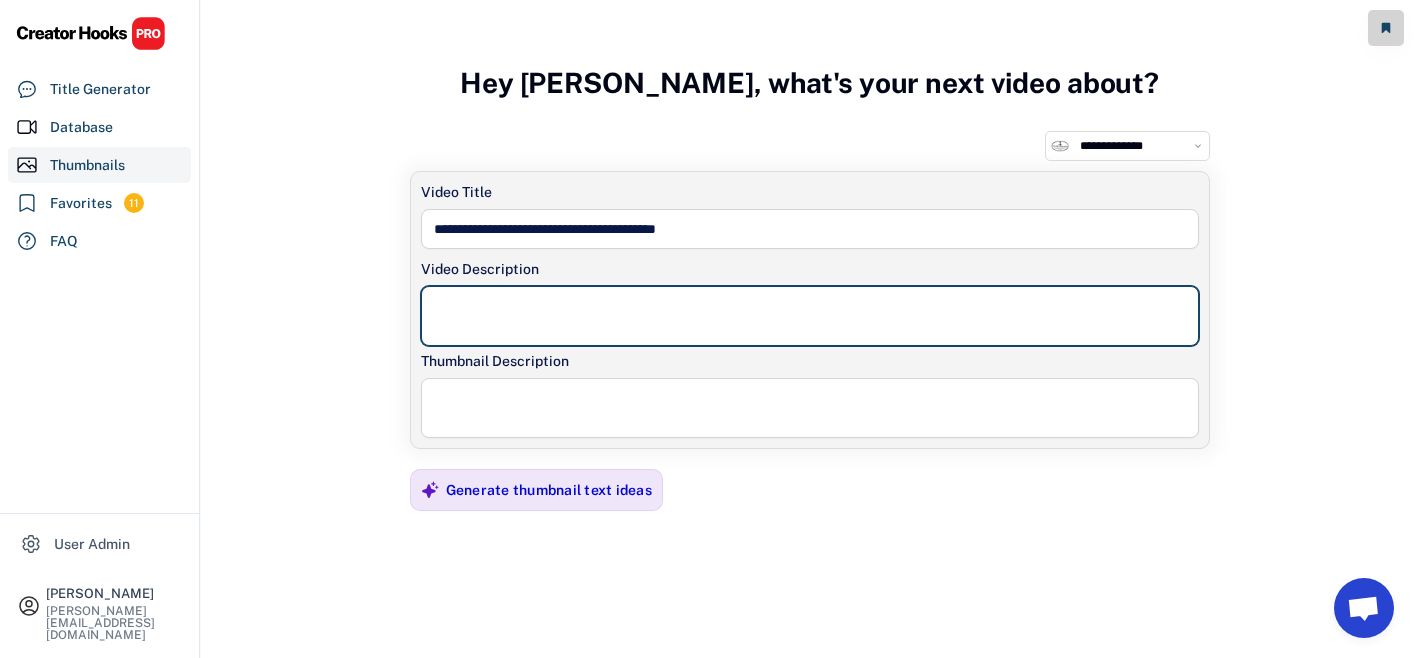 paste on "**********" 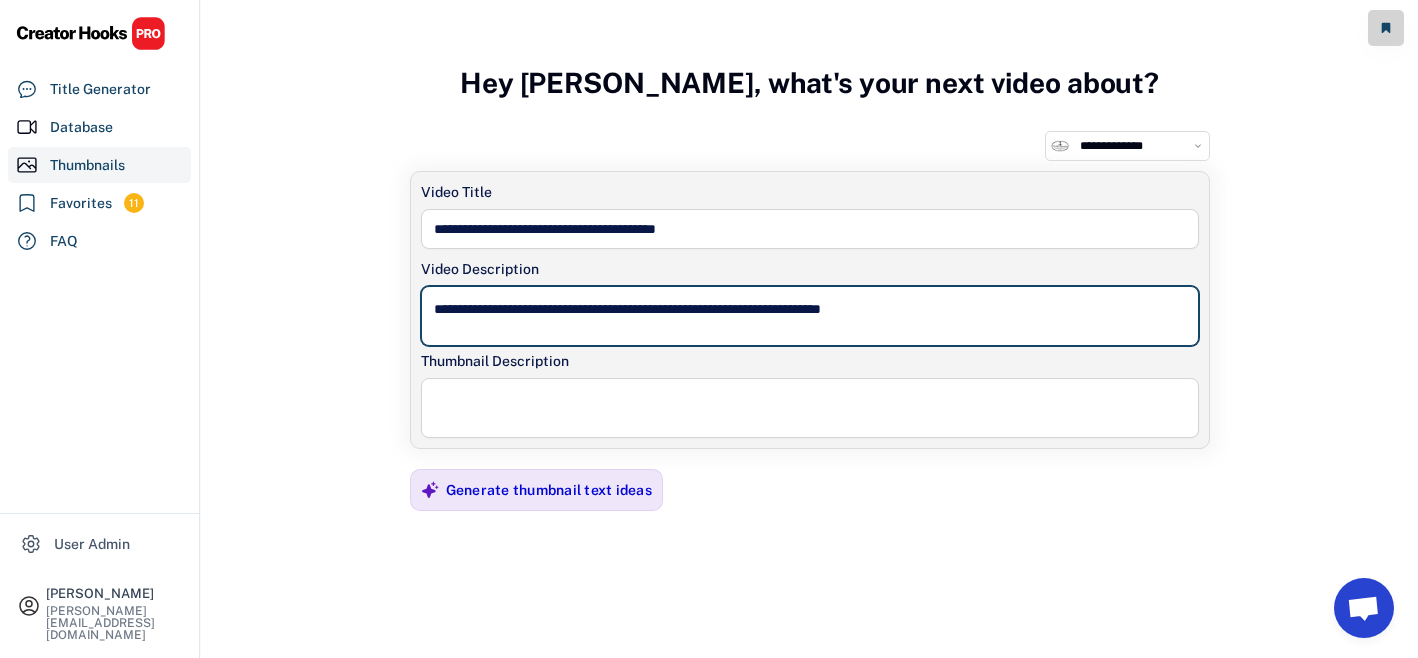 type on "**********" 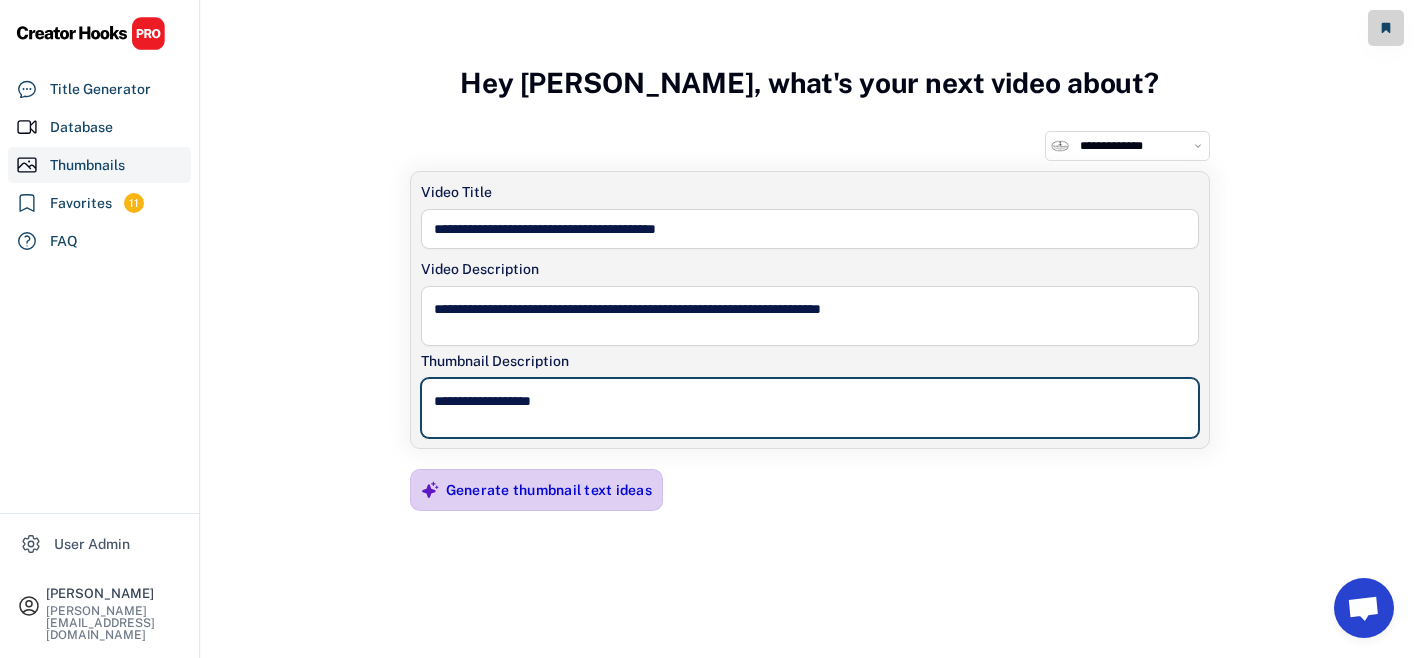 type on "**********" 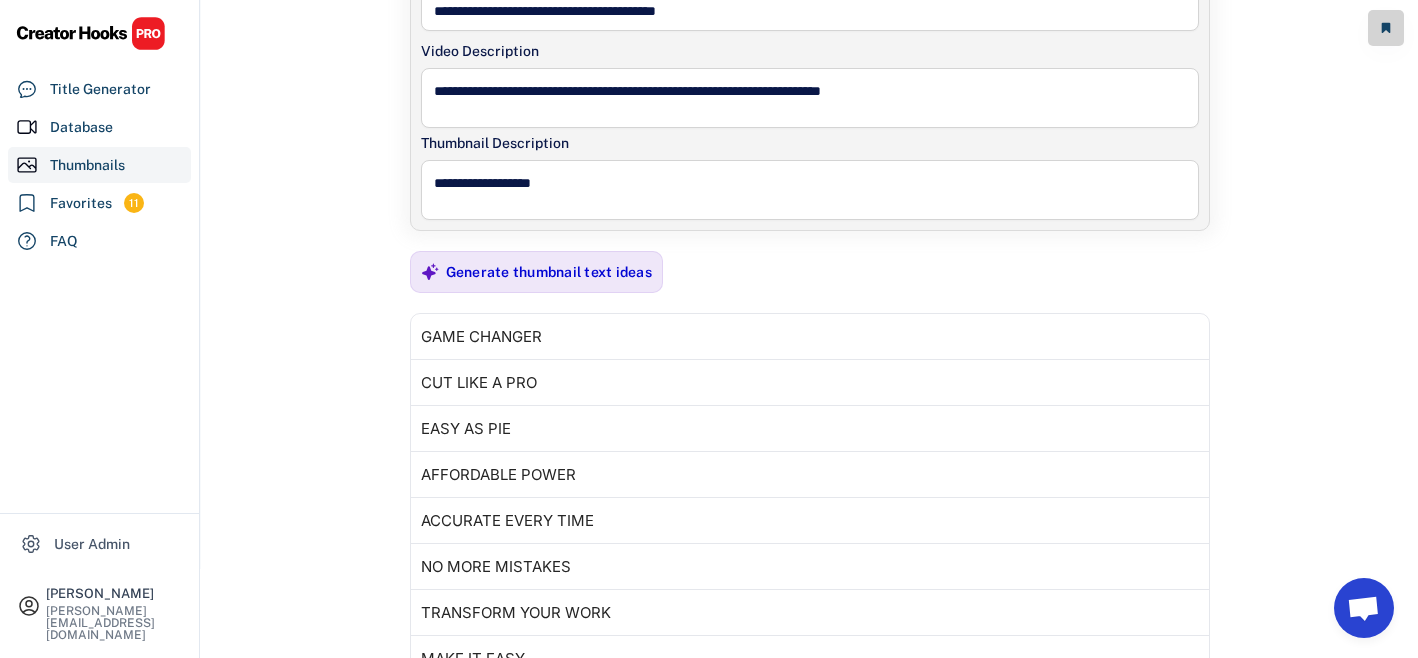 scroll, scrollTop: 355, scrollLeft: 0, axis: vertical 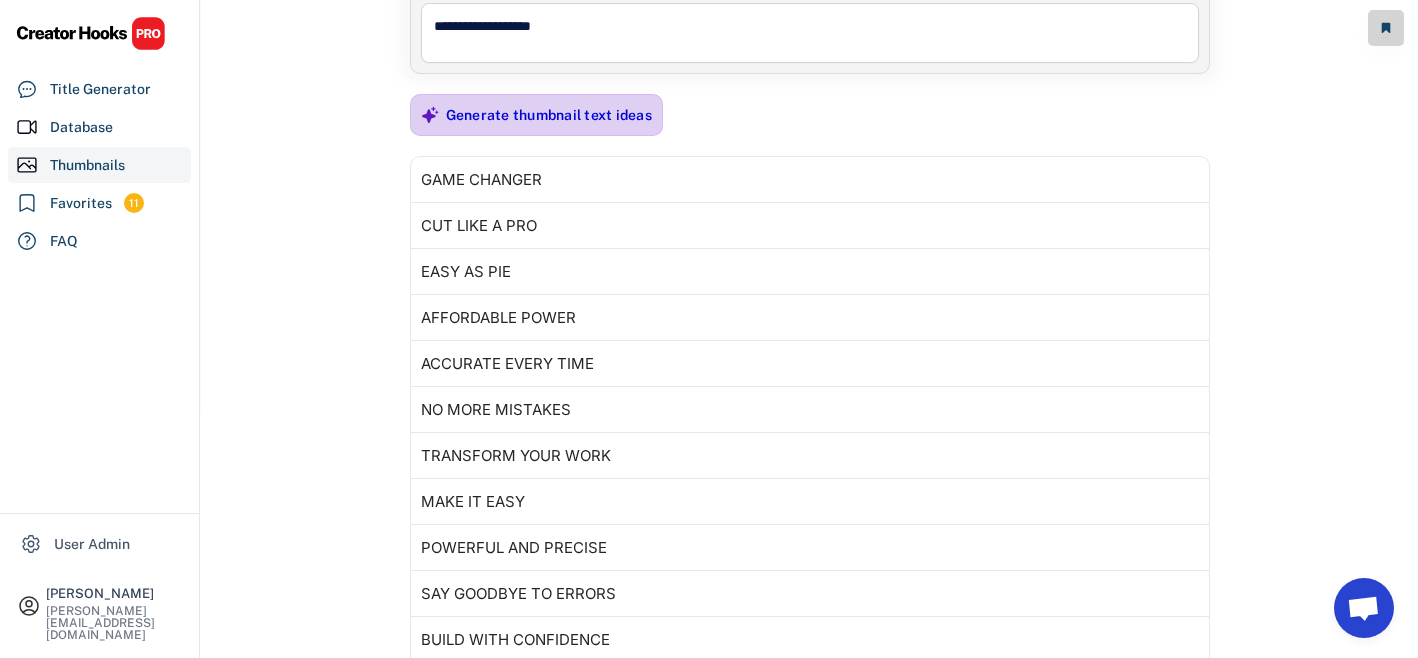click on "Generate thumbnail text ideas" at bounding box center [549, 115] 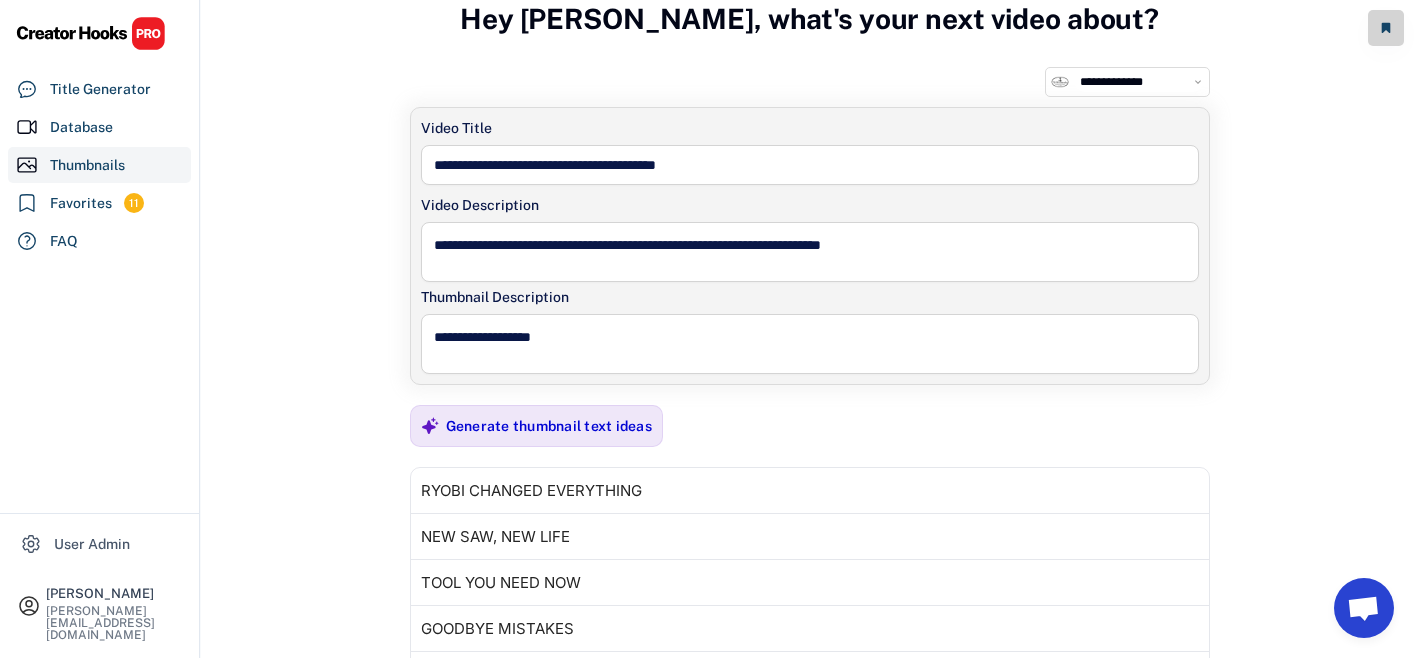 scroll, scrollTop: 0, scrollLeft: 0, axis: both 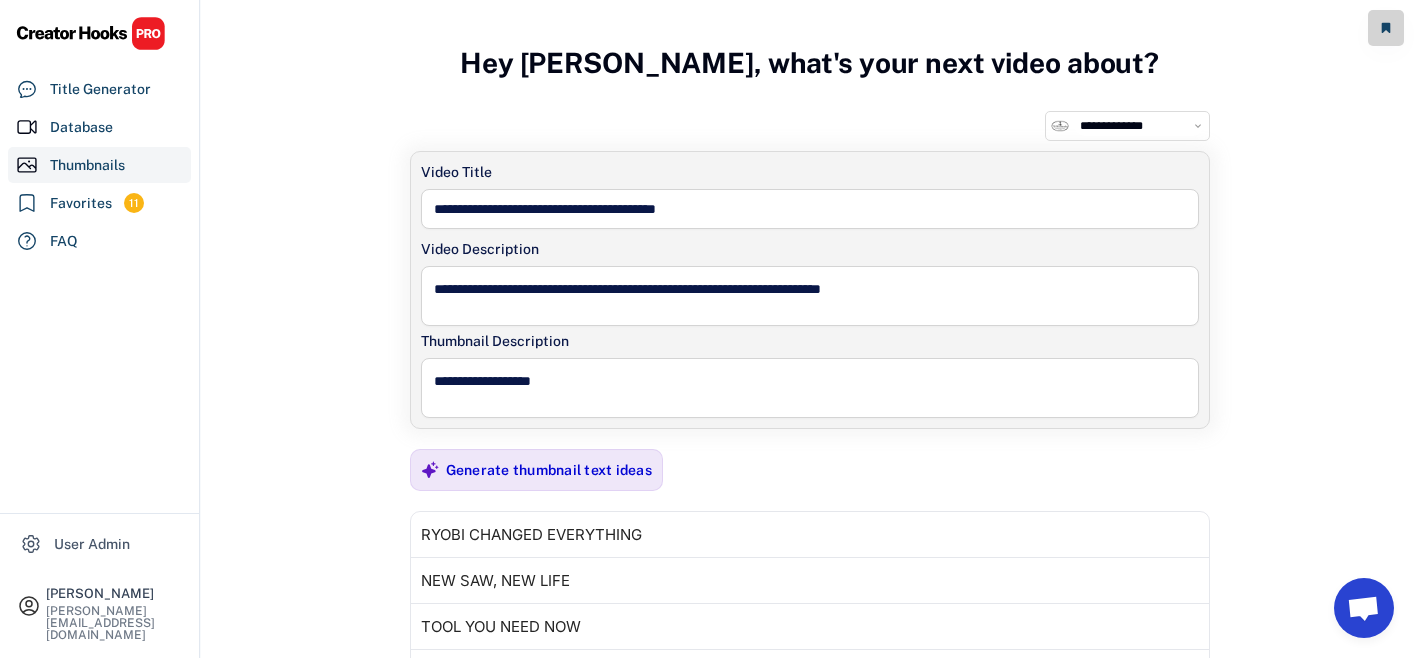 click on "**********" at bounding box center (1139, 126) 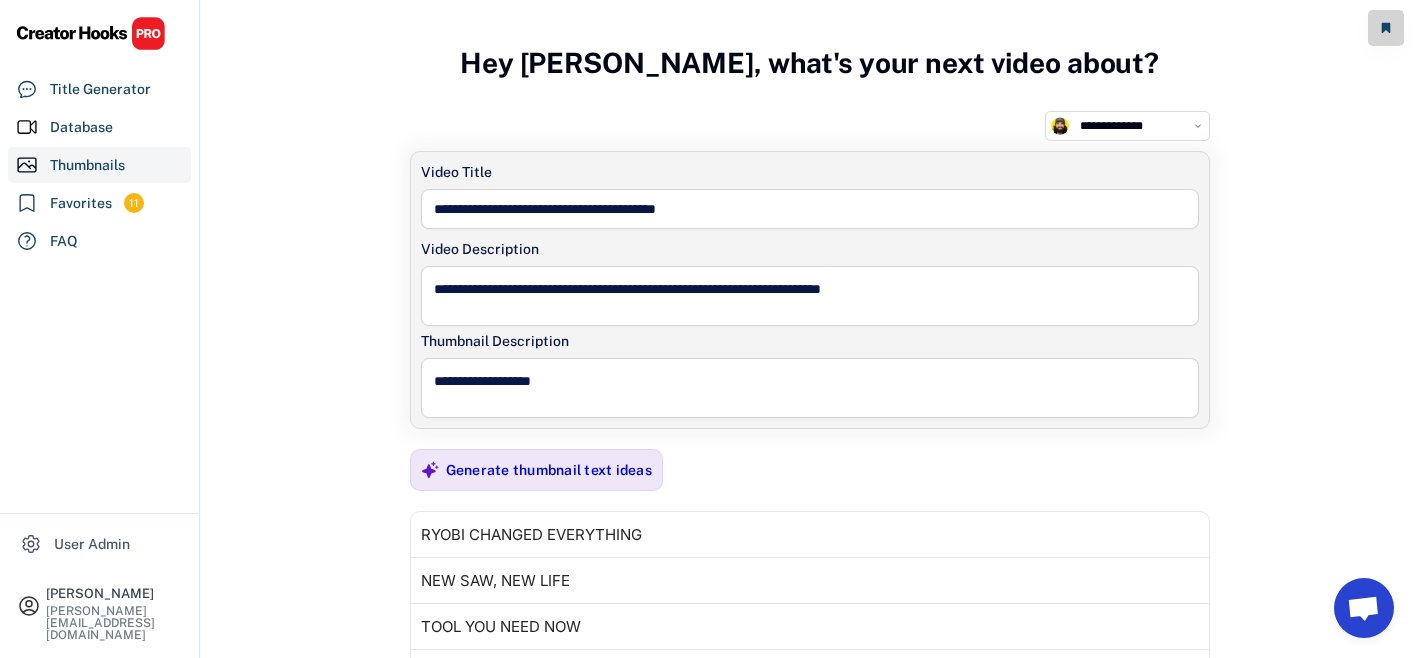 click on "**********" at bounding box center (1139, 126) 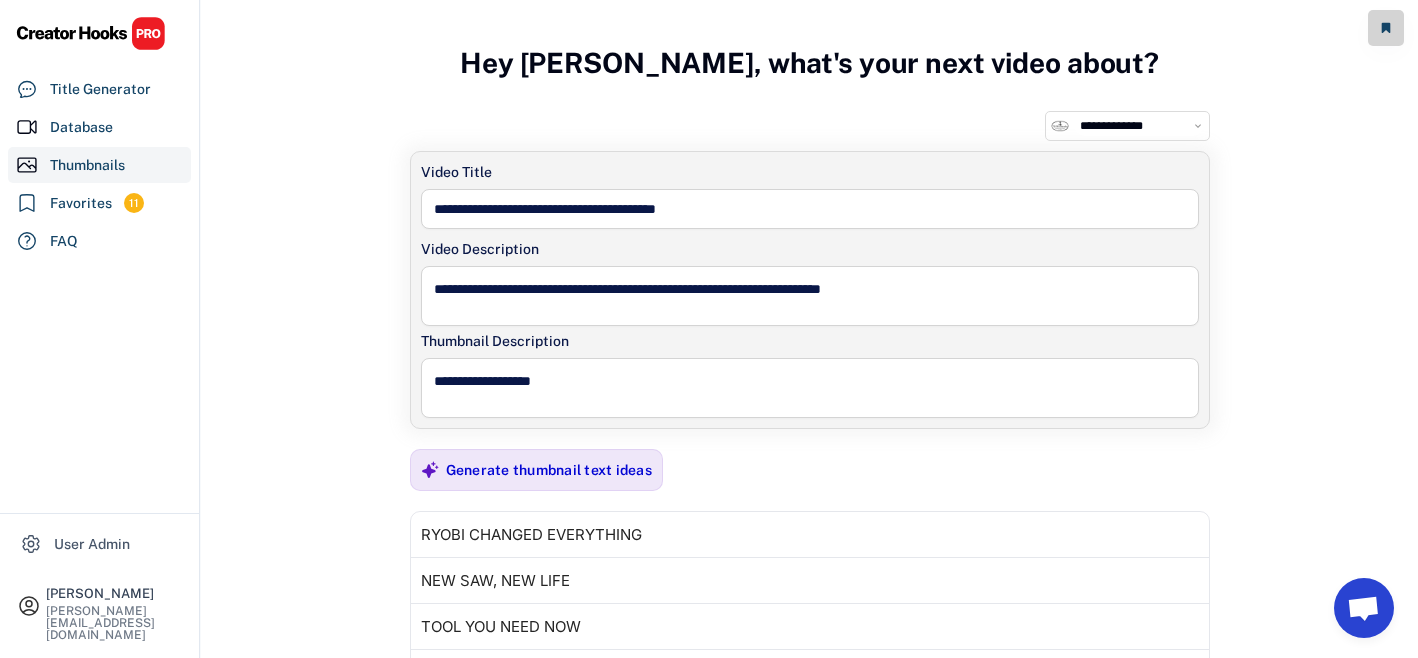 click on "**********" at bounding box center [1139, 126] 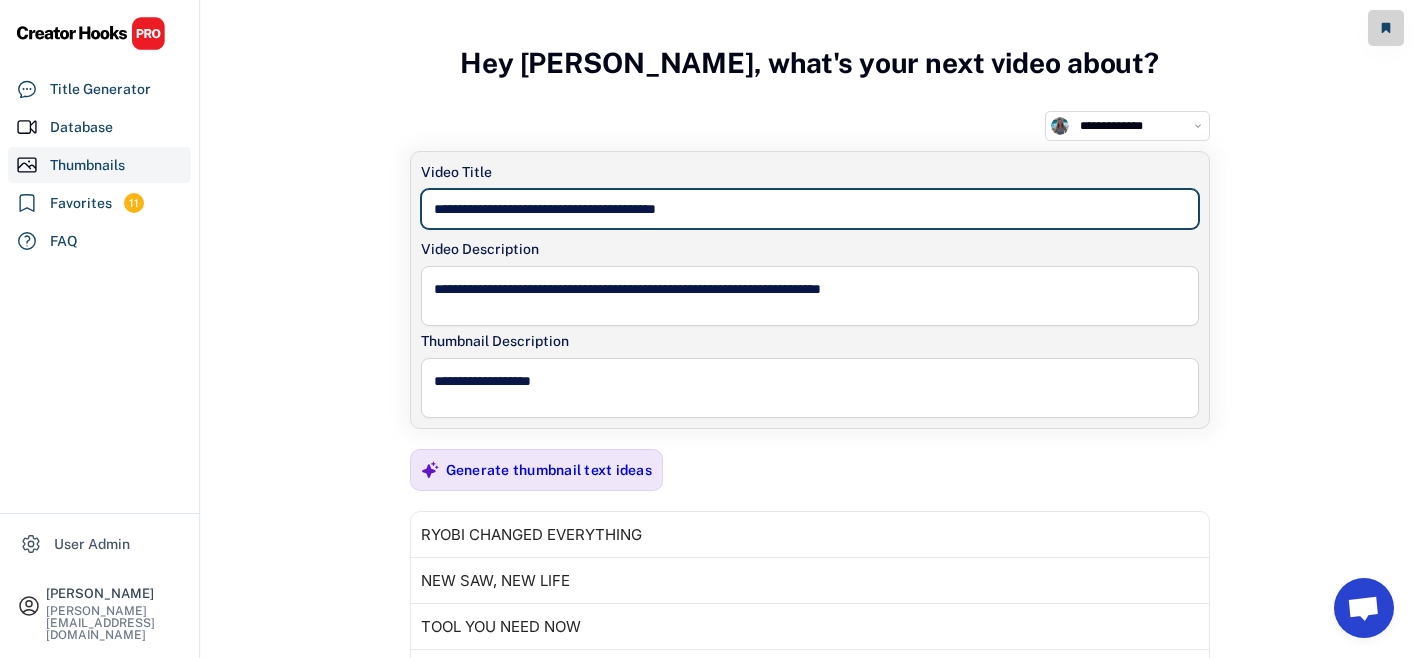 click at bounding box center [810, 209] 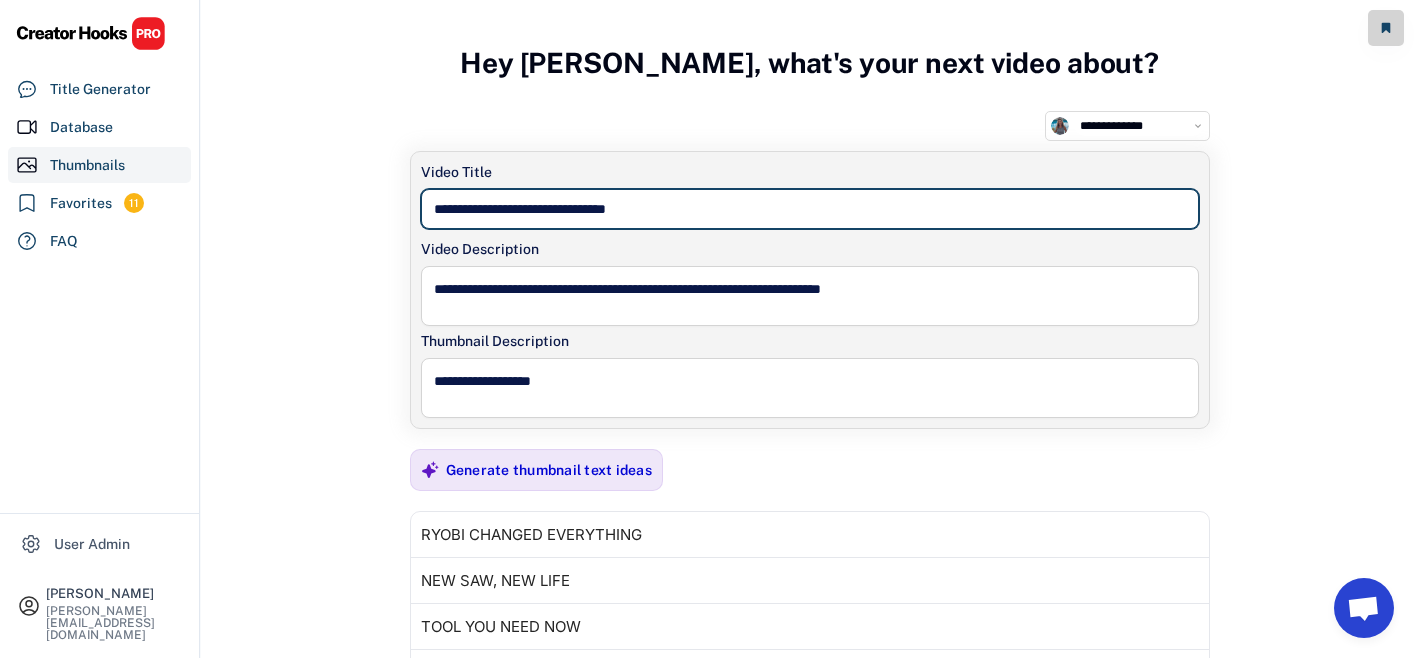 type on "**********" 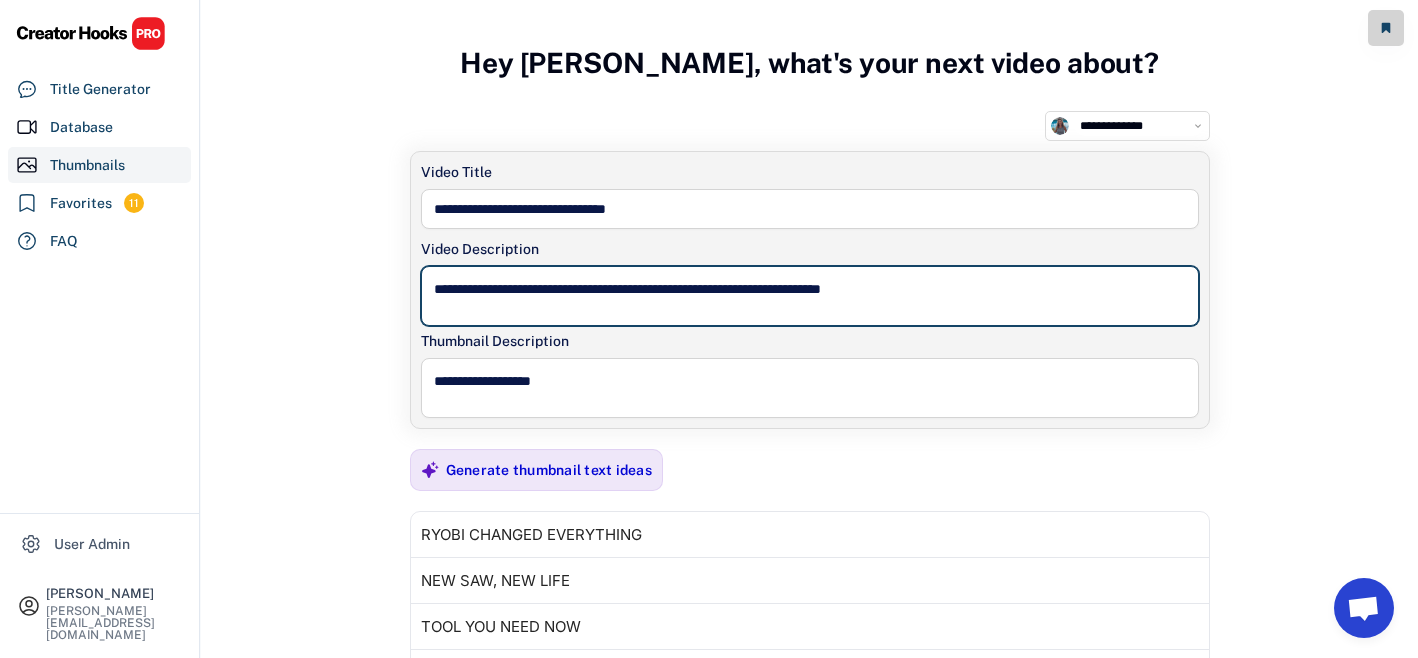 click on "**********" at bounding box center (810, 296) 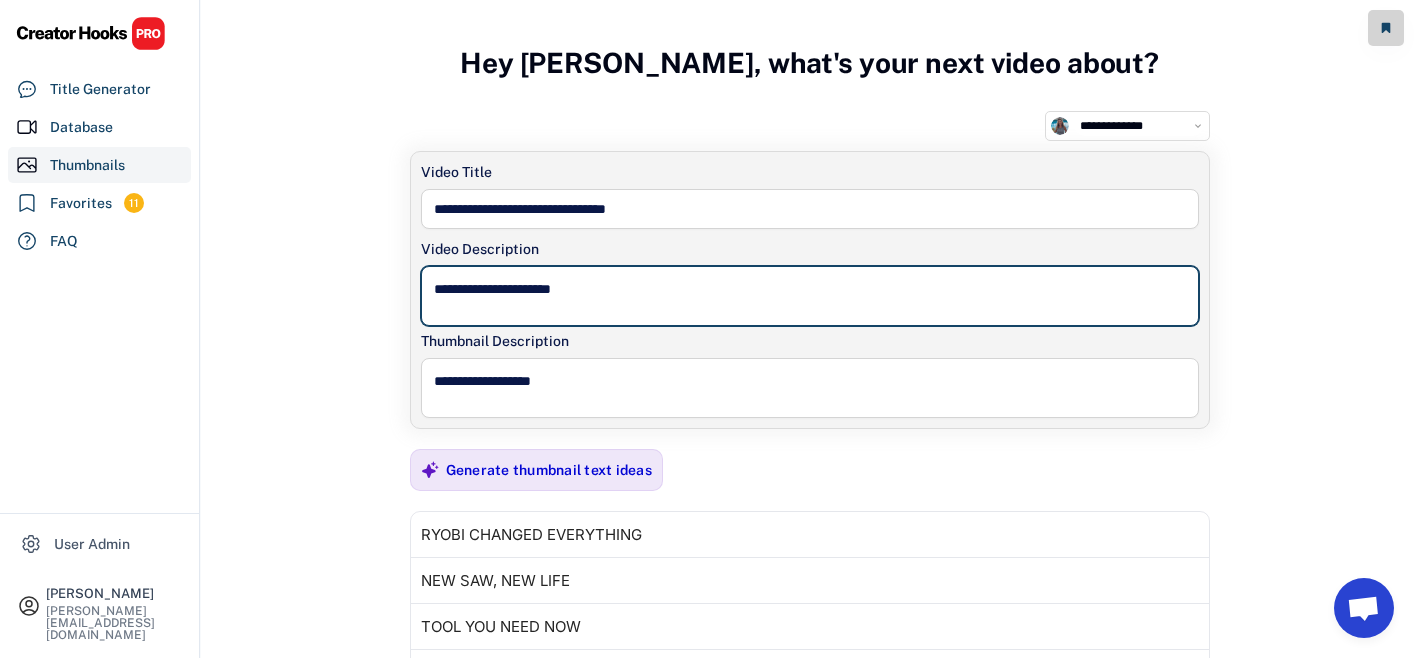click on "**********" at bounding box center (810, 296) 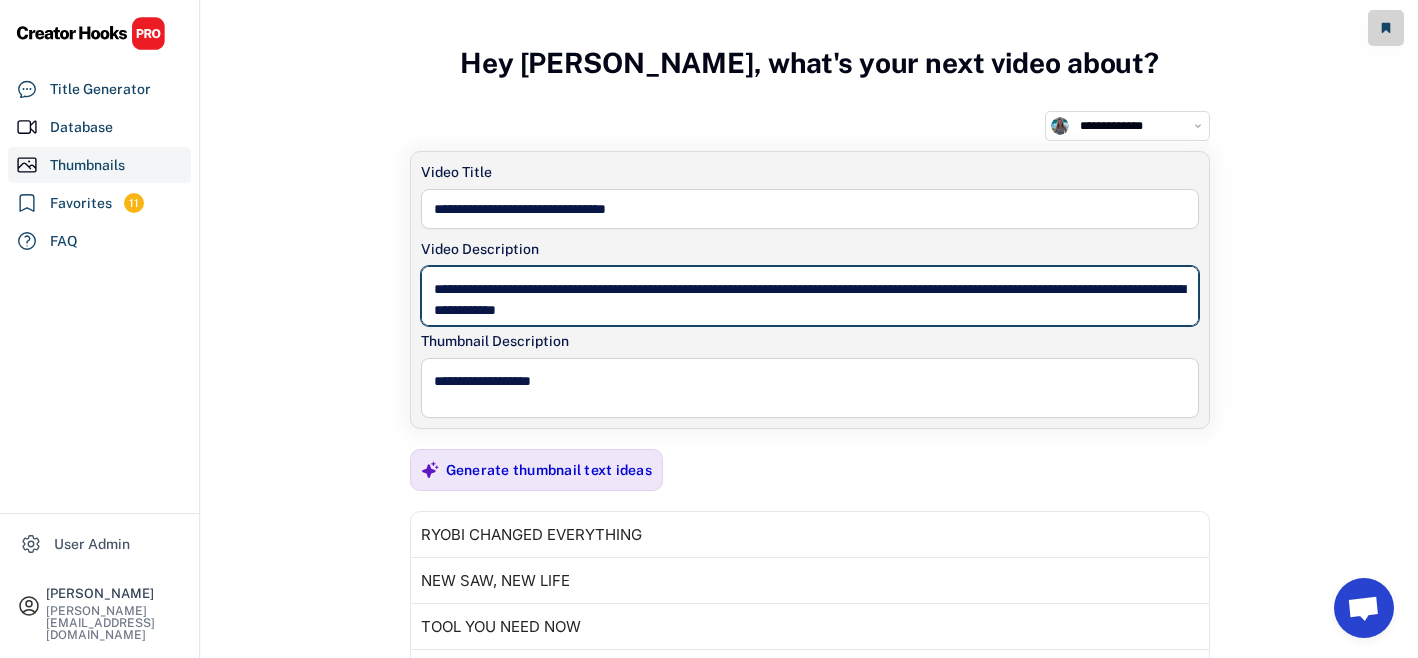 type on "**********" 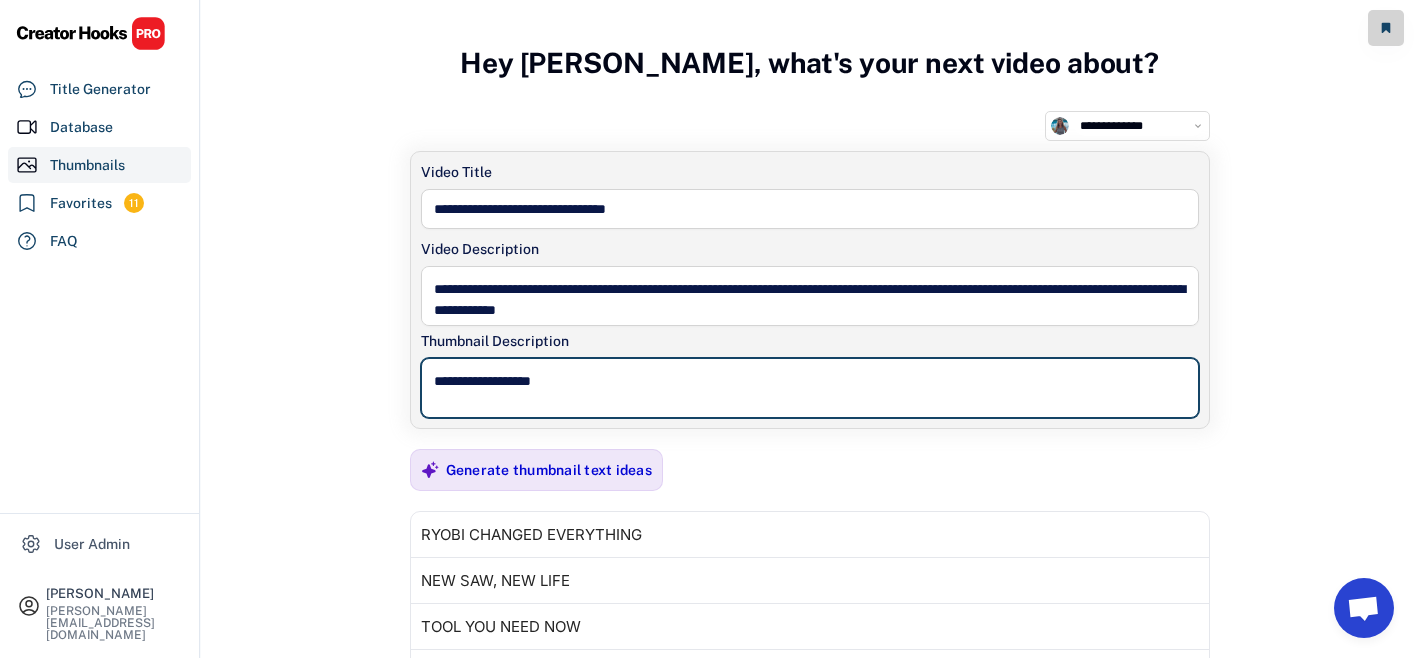 click on "**********" at bounding box center [810, 388] 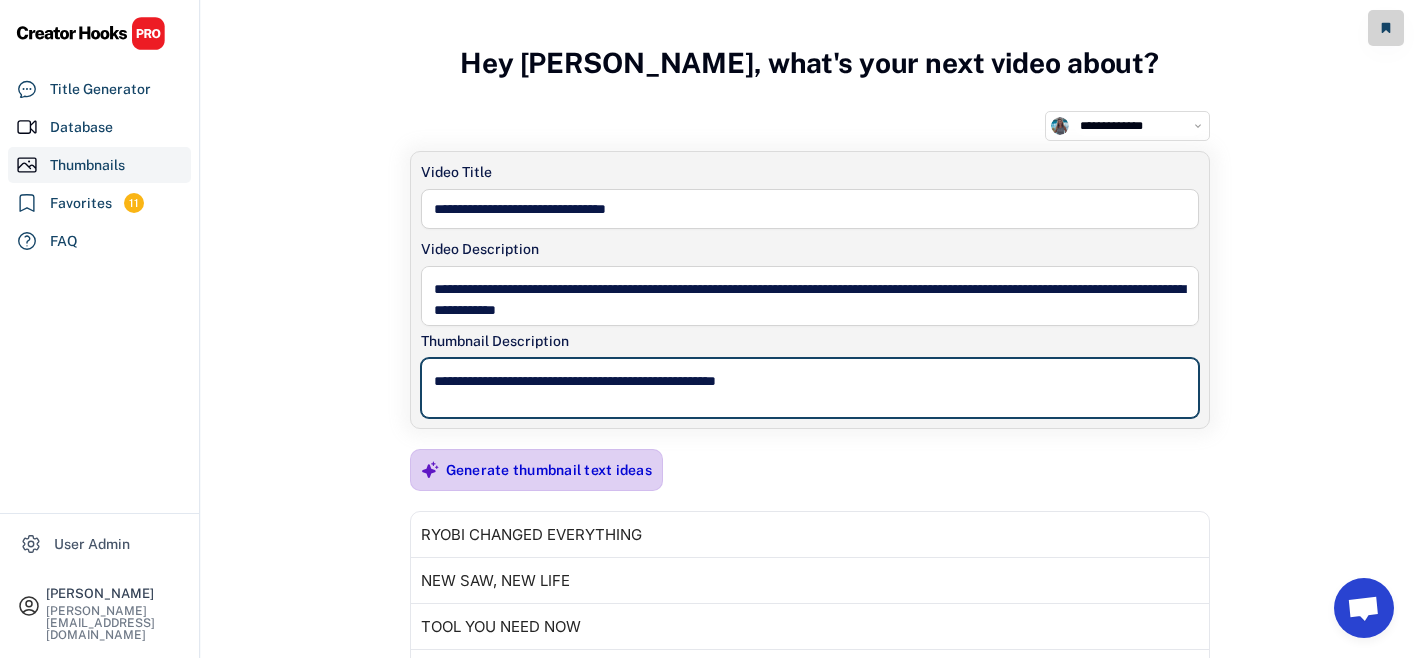type on "**********" 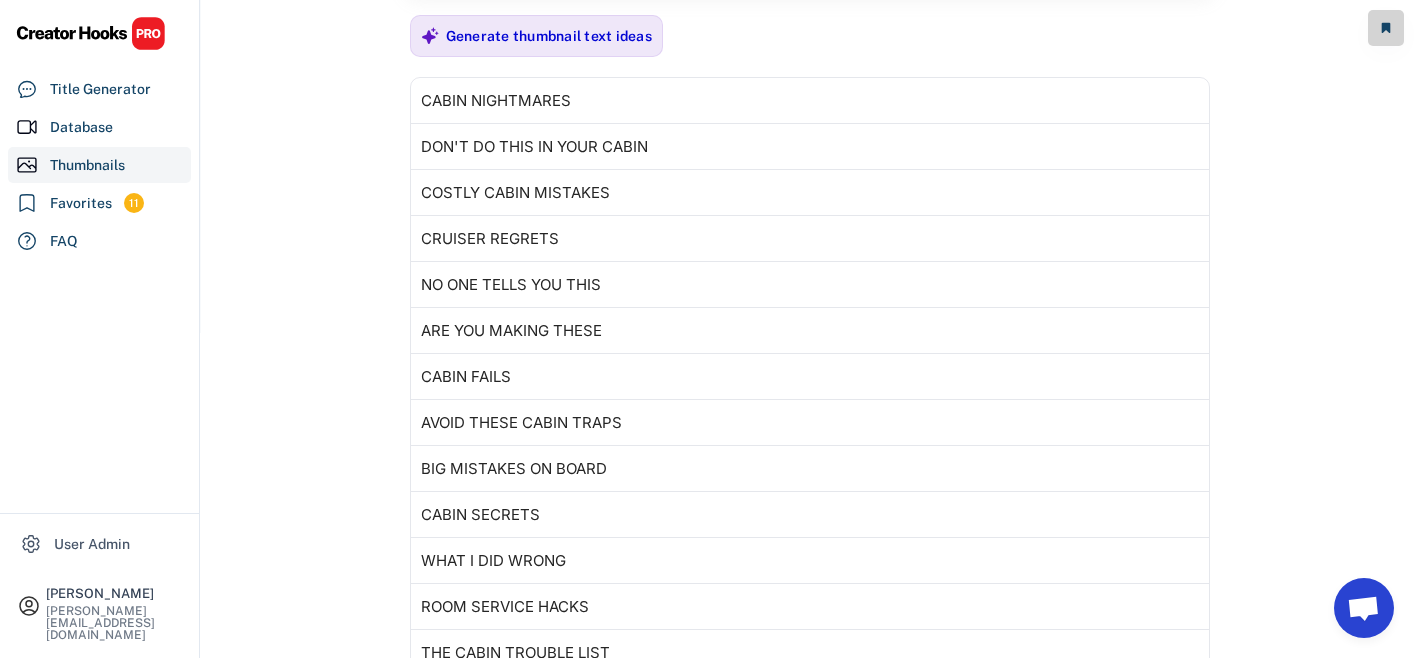 scroll, scrollTop: 132, scrollLeft: 0, axis: vertical 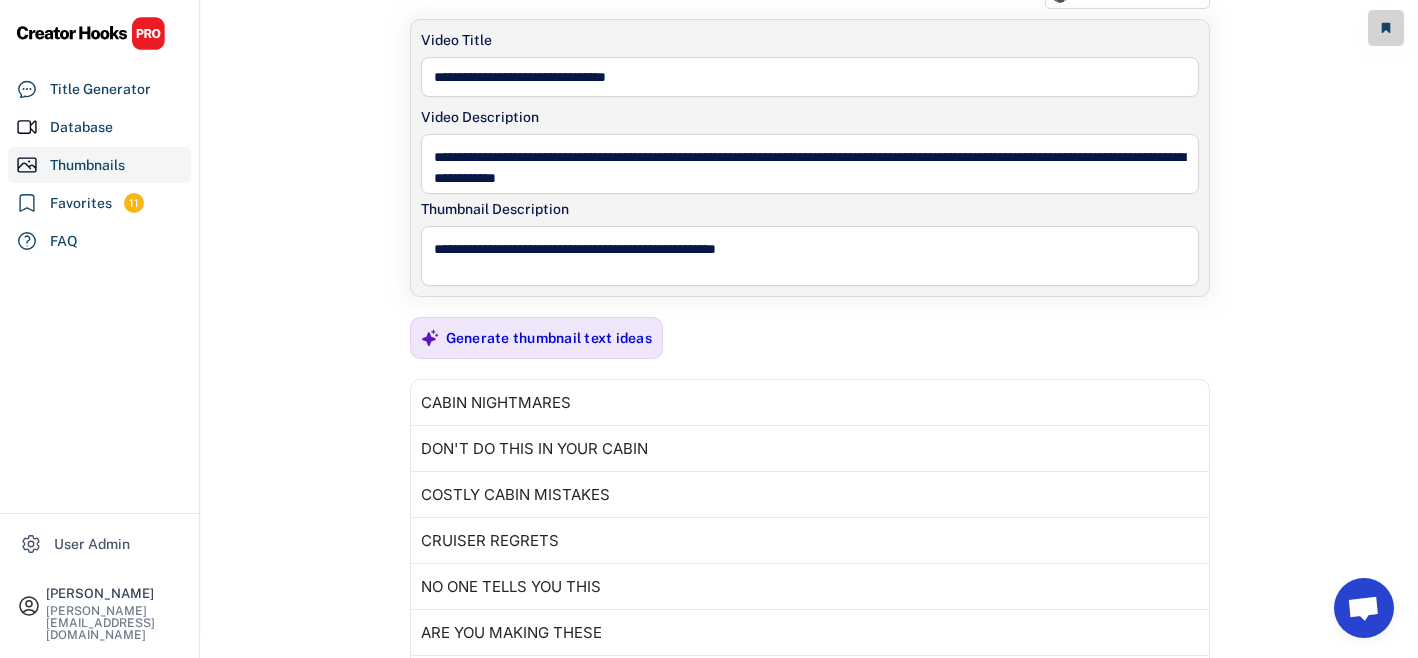click on "**********" at bounding box center (810, 164) 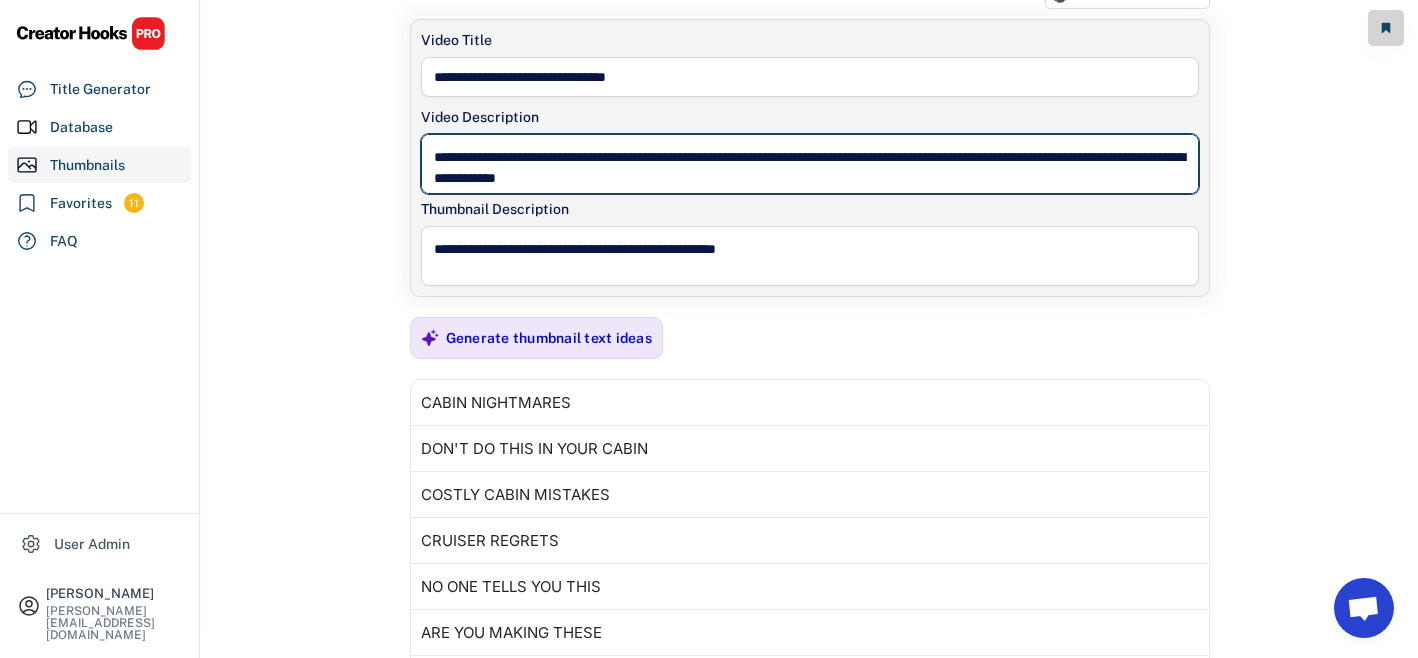 click on "**********" at bounding box center (810, 164) 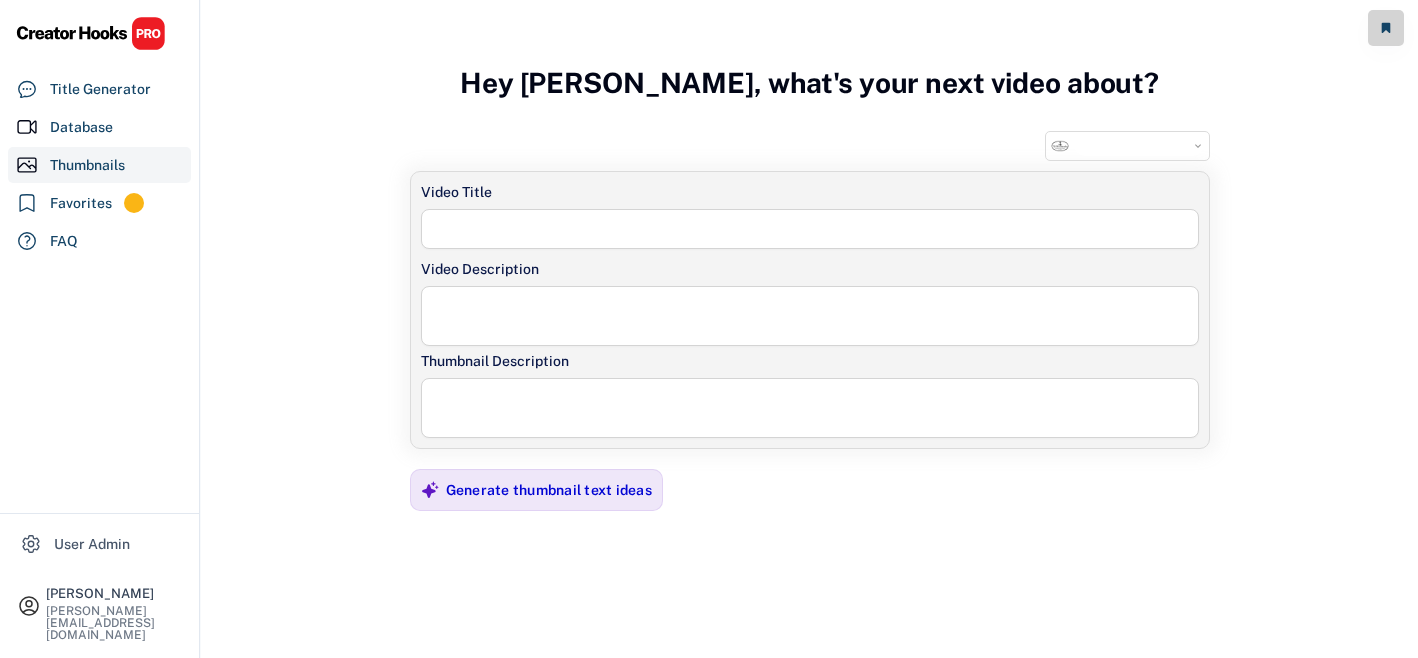 scroll, scrollTop: 132, scrollLeft: 0, axis: vertical 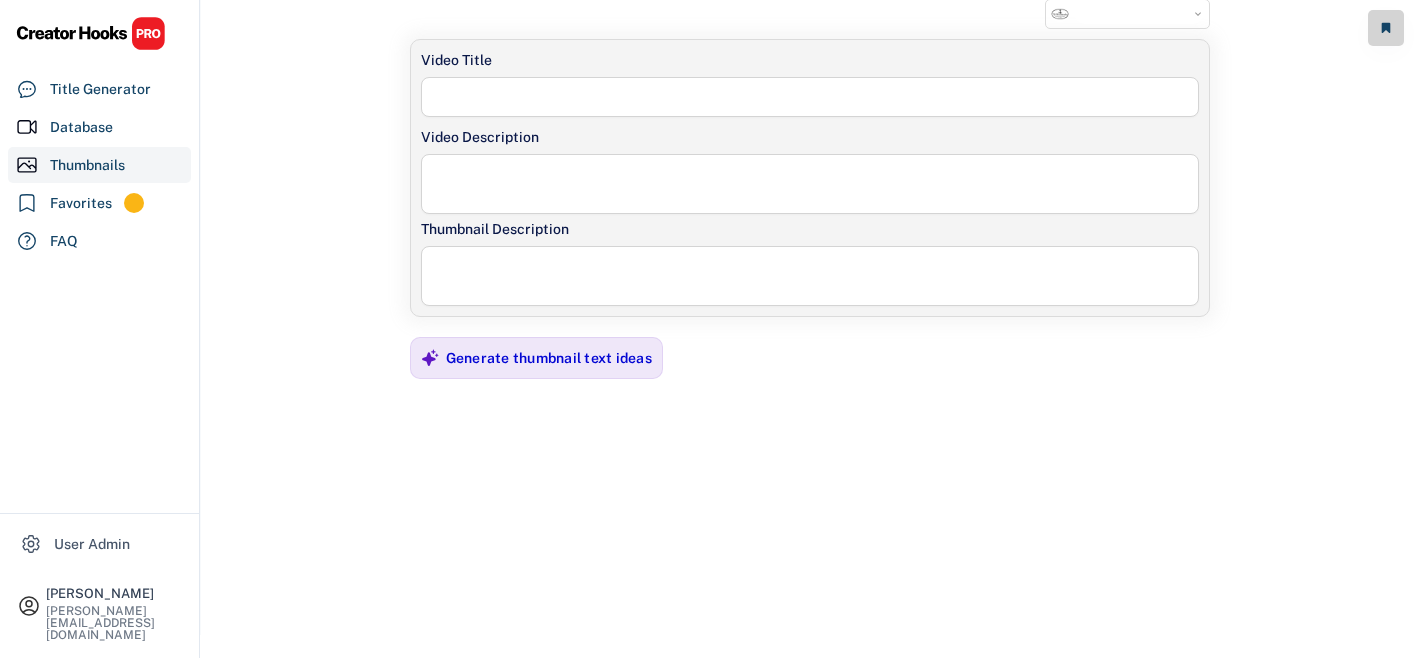 click at bounding box center (810, 97) 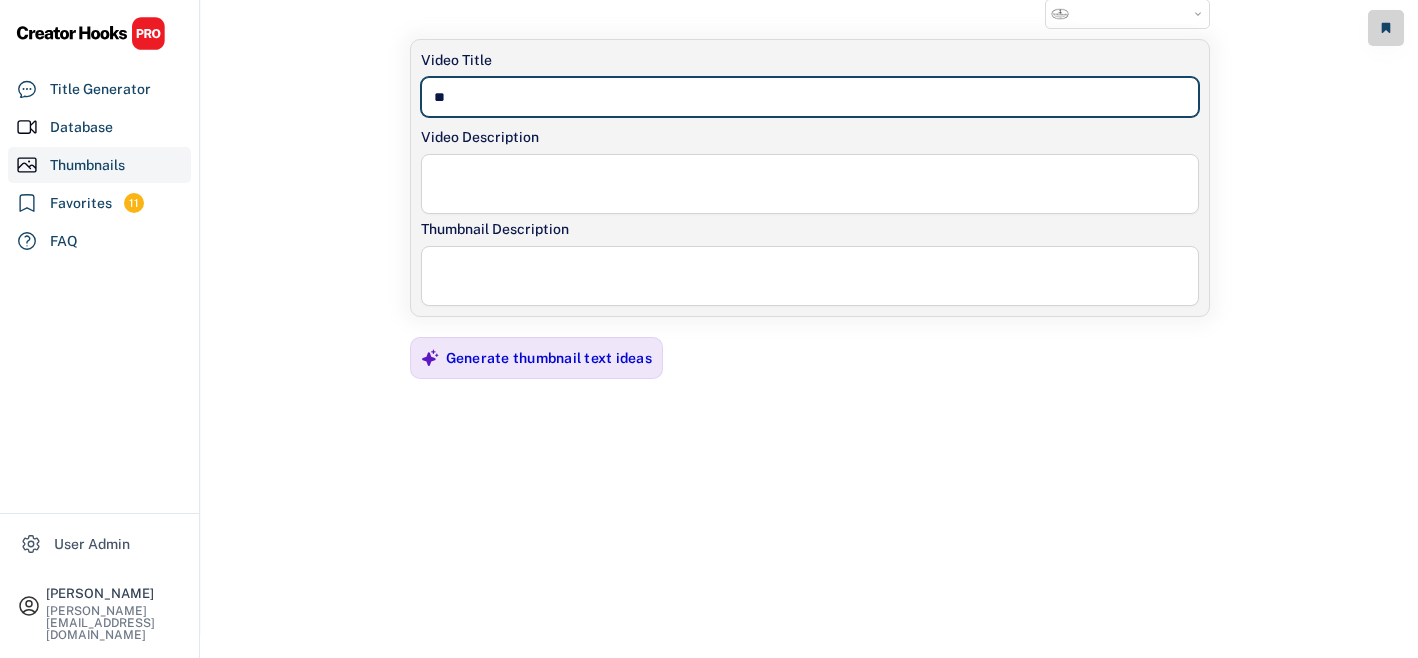 type on "***" 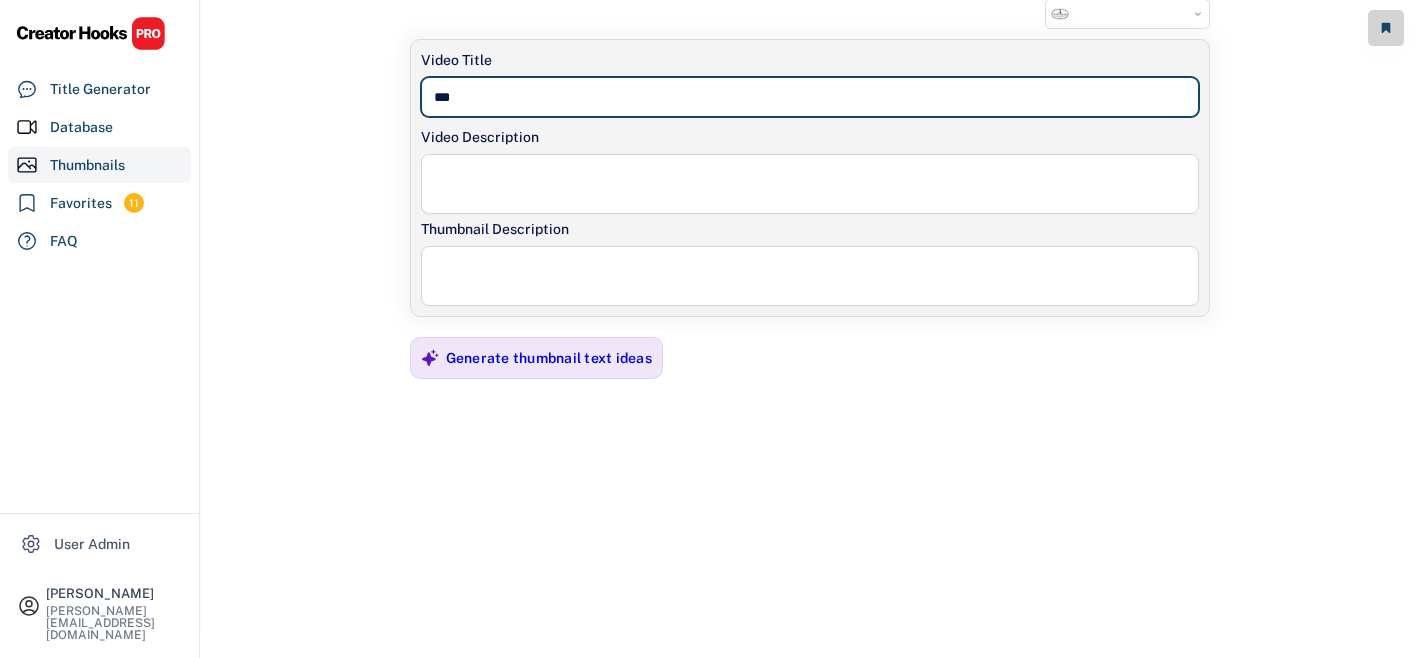 select on "**********" 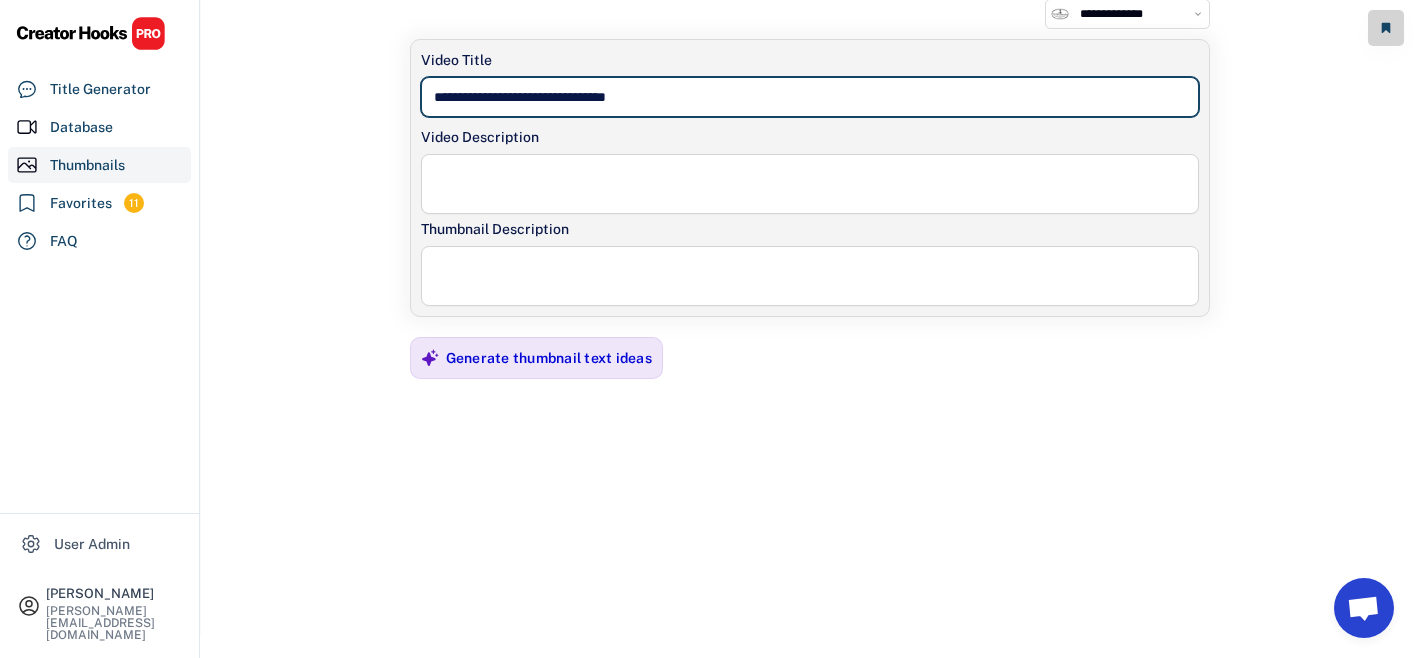 type on "**********" 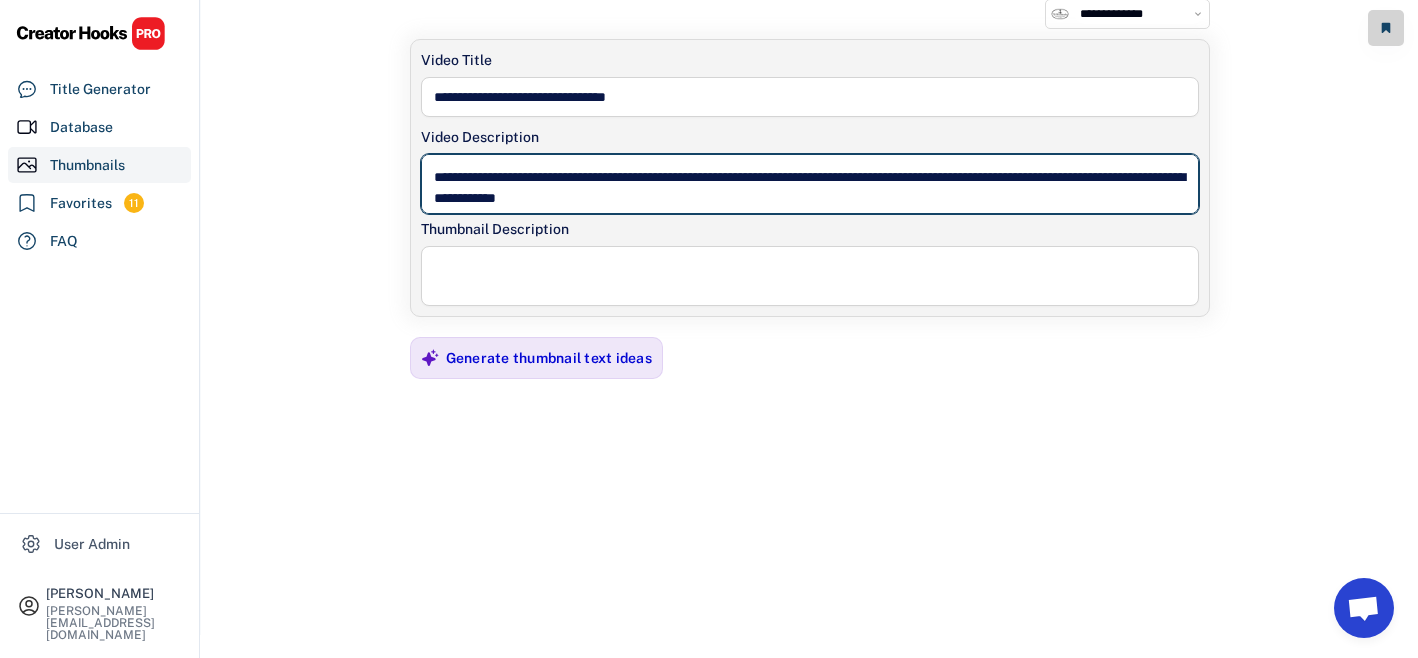 type on "**********" 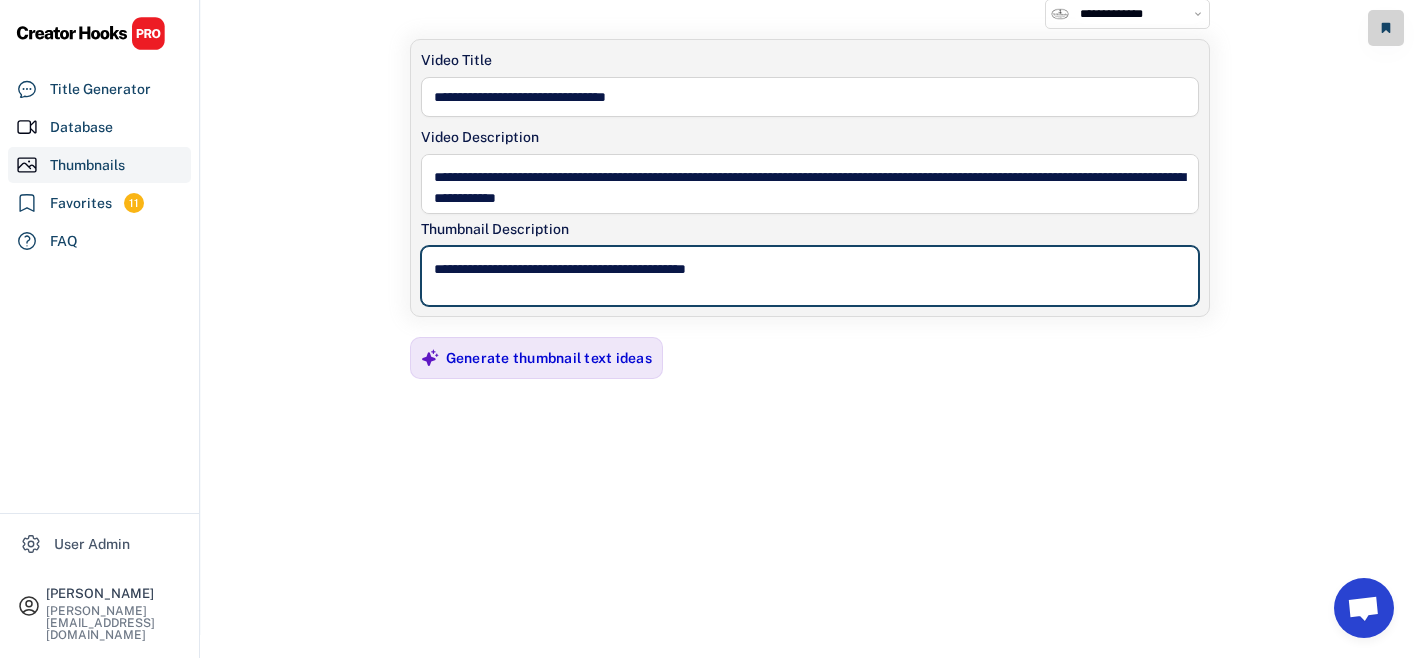 type on "**********" 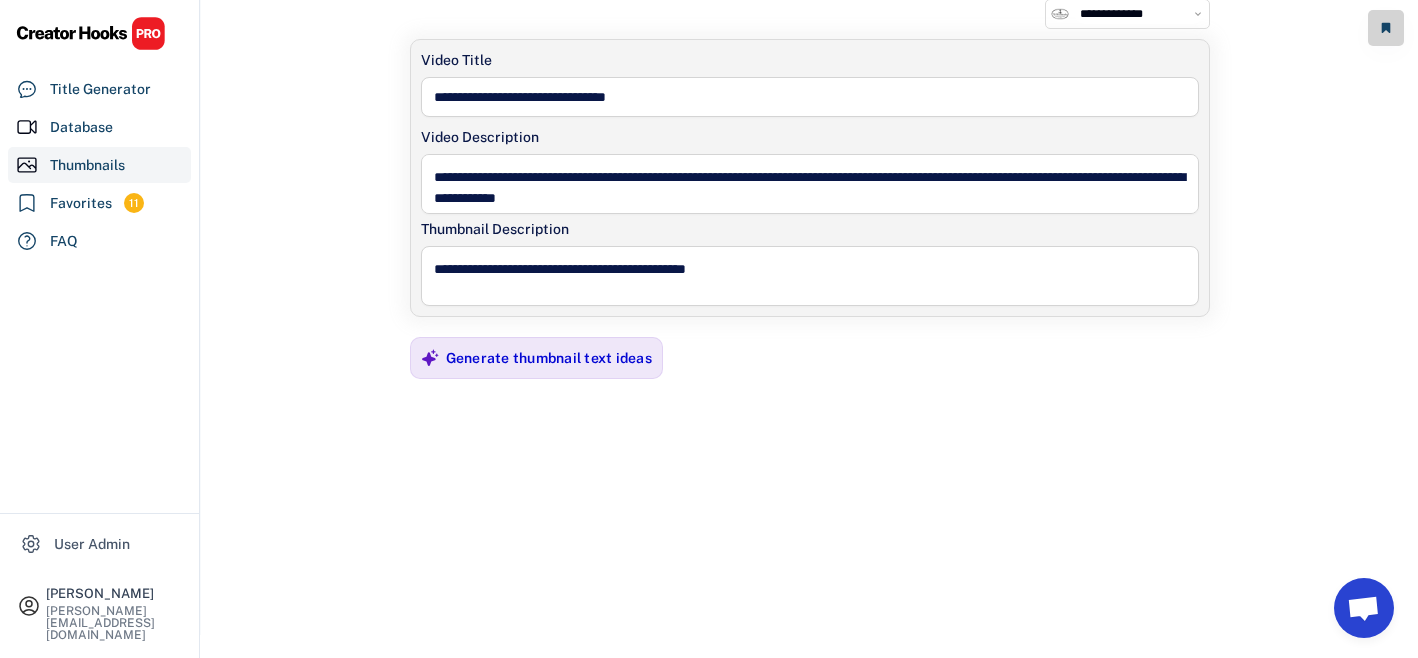 select on "**********" 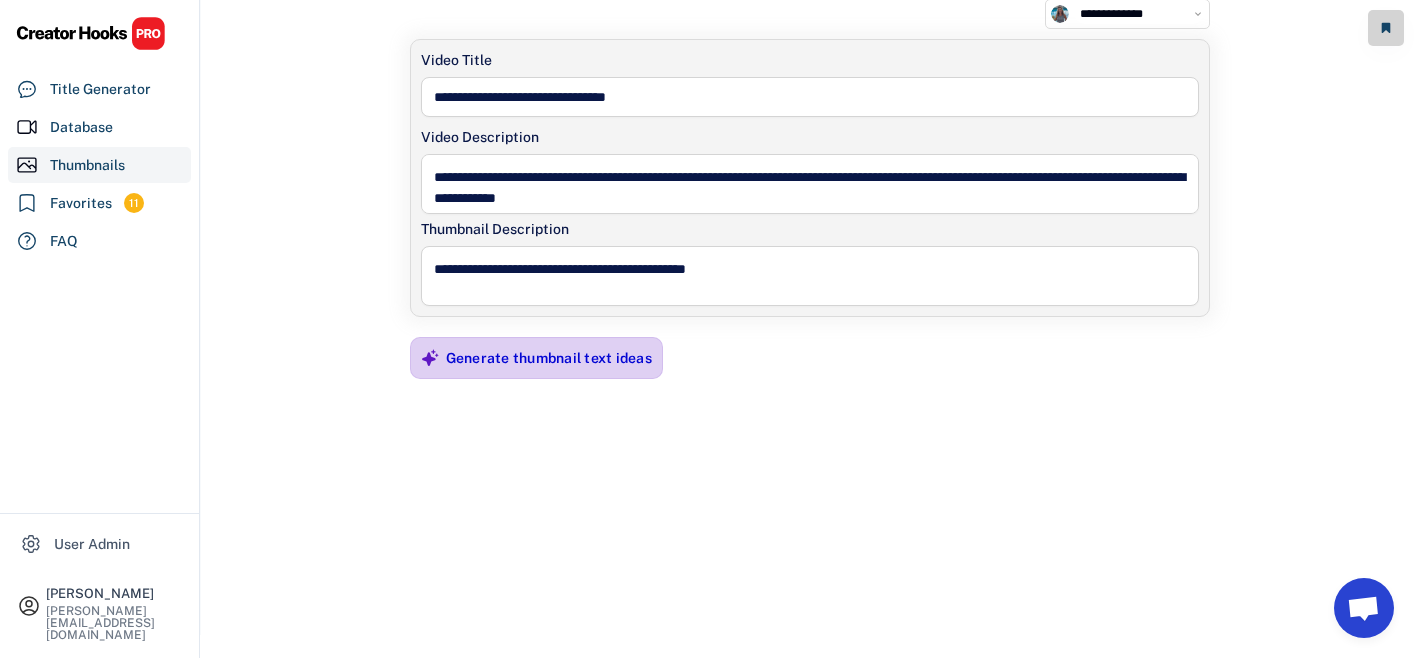 click on "Generate thumbnail text ideas" at bounding box center (549, 358) 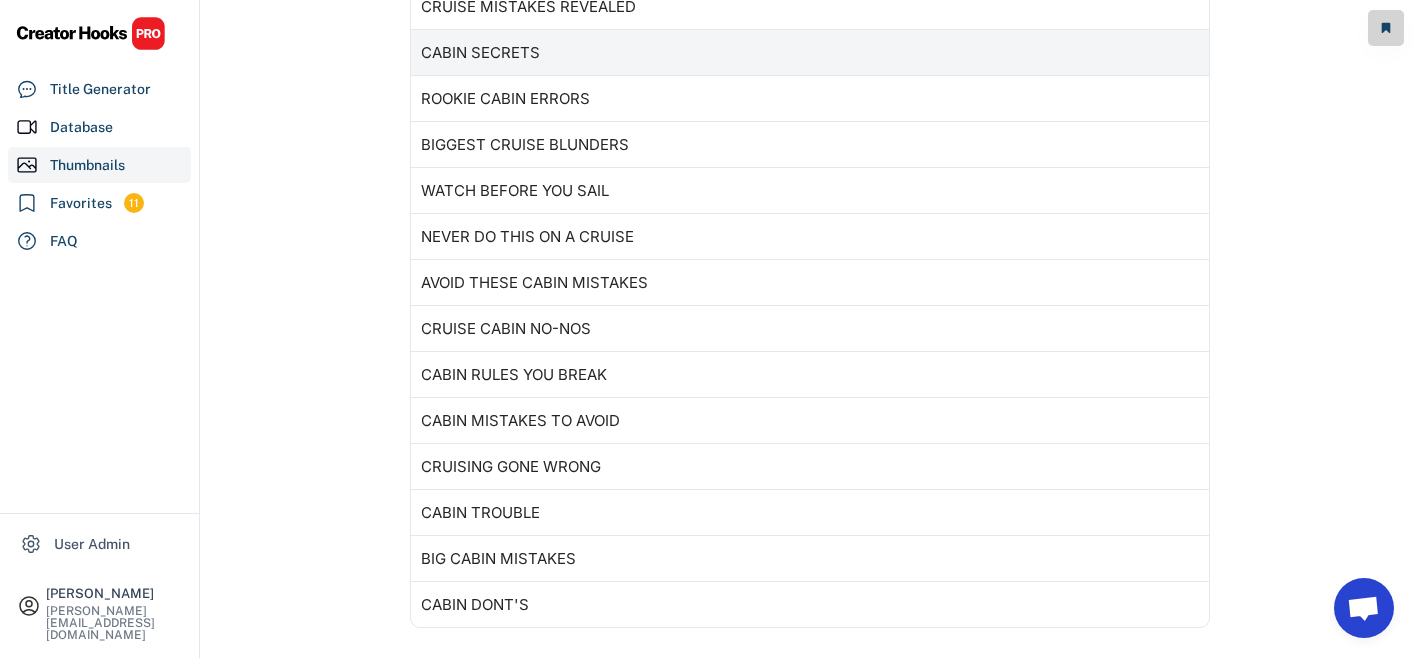 scroll, scrollTop: 0, scrollLeft: 0, axis: both 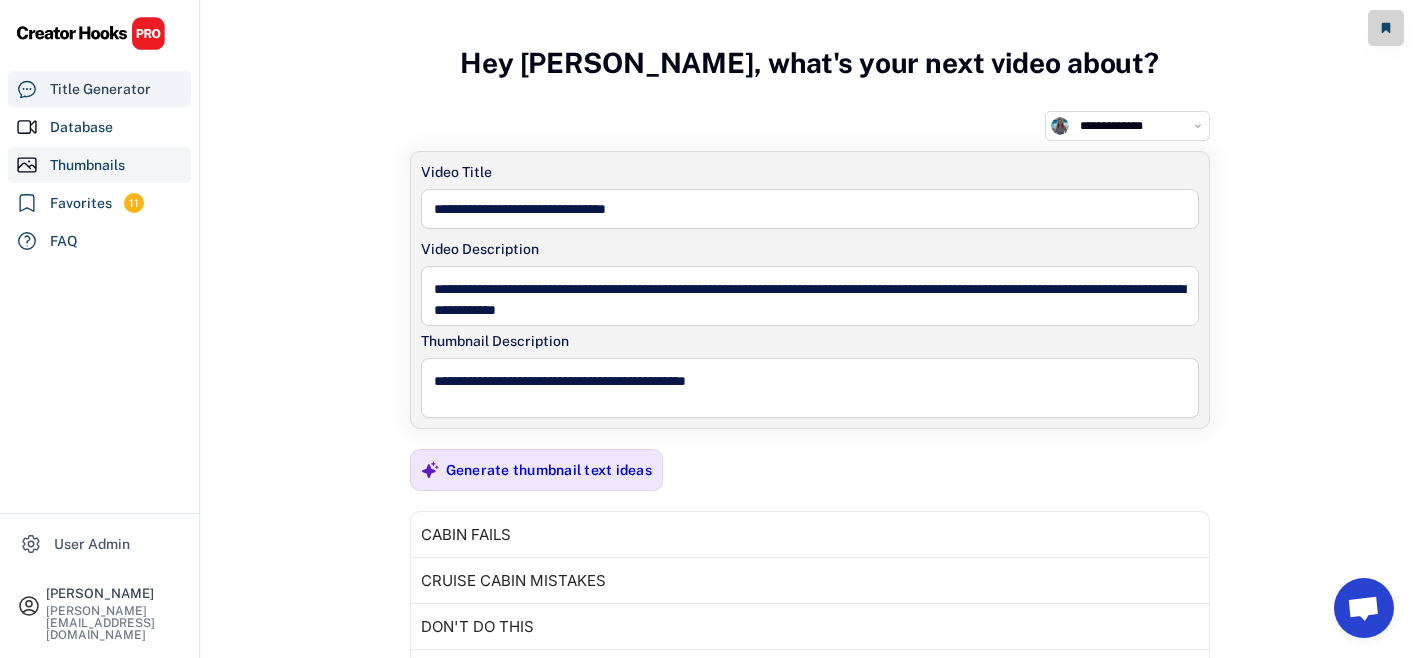 click on "Title Generator" at bounding box center [100, 89] 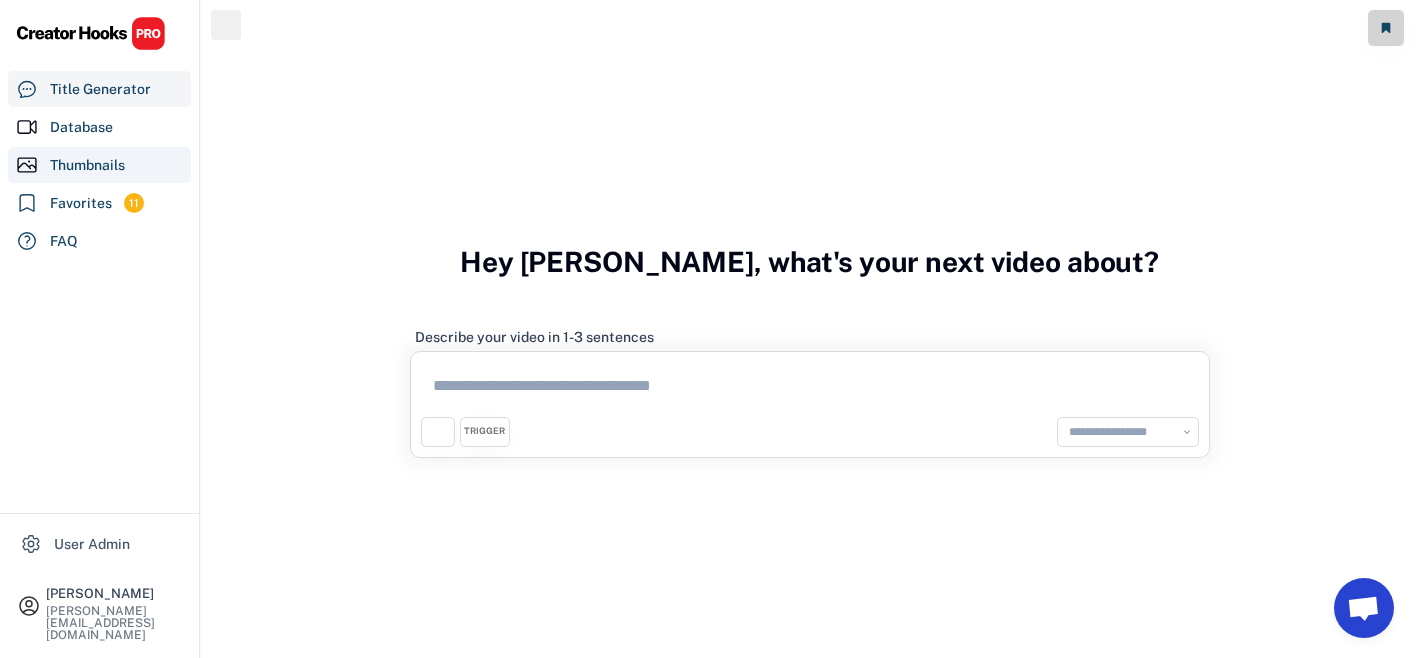 select on "**********" 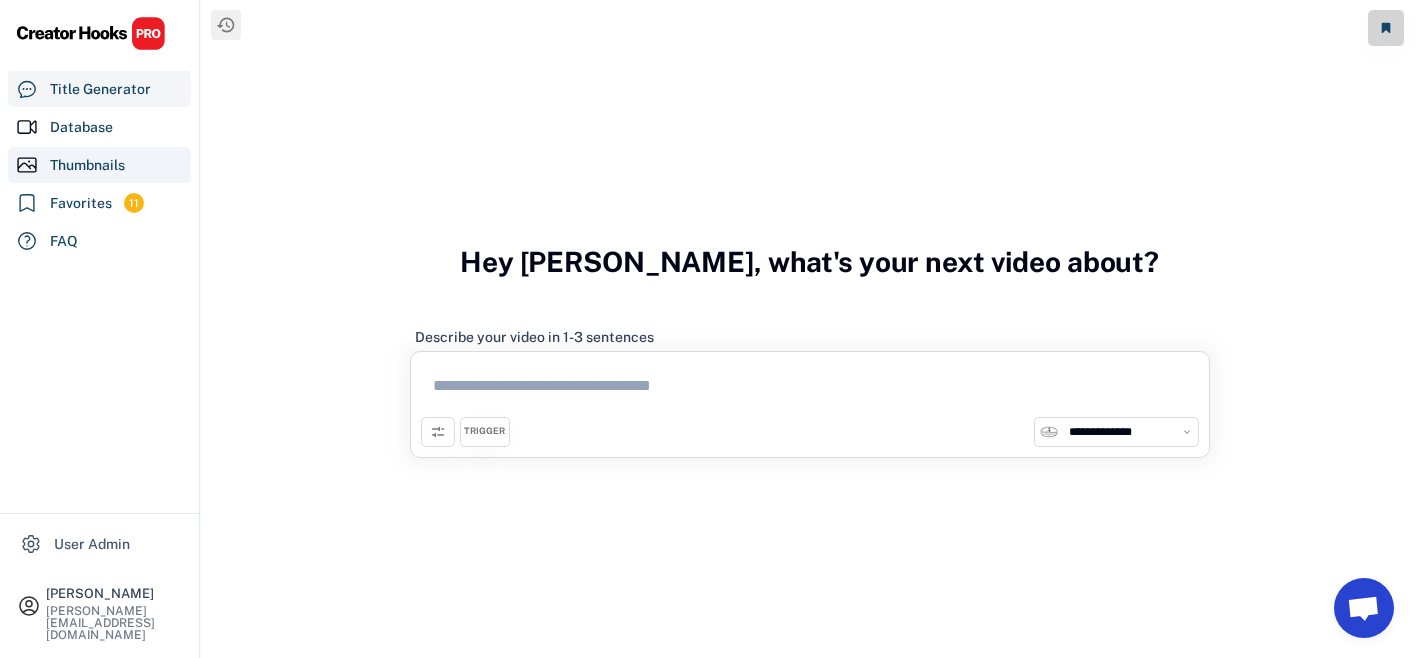 click on "Thumbnails" at bounding box center (87, 165) 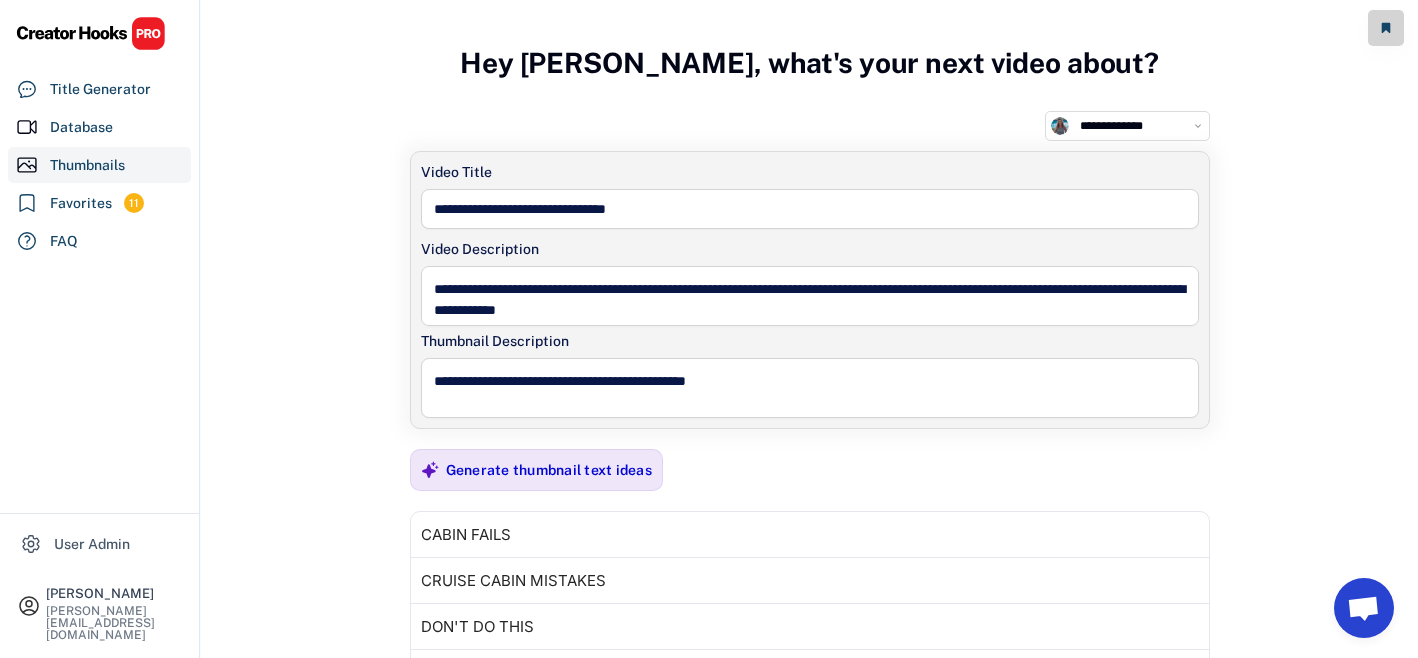 click on "**********" at bounding box center [810, 296] 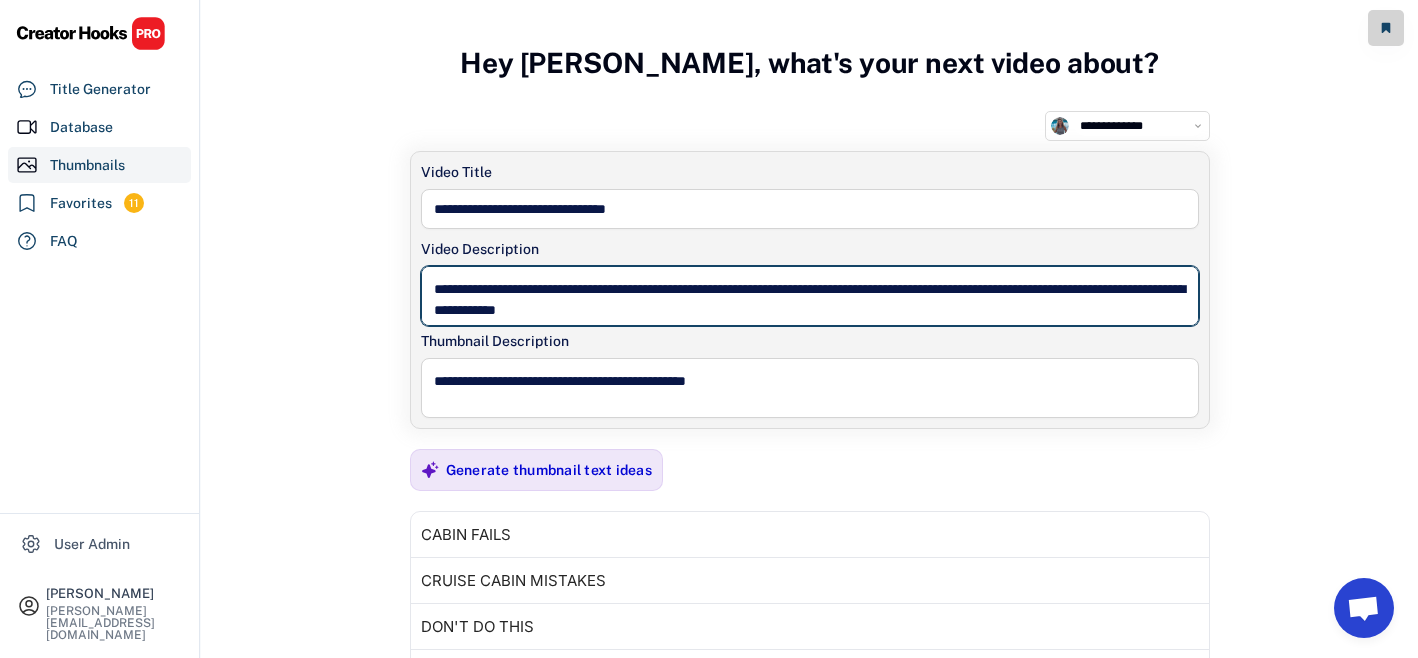 click on "**********" at bounding box center (810, 296) 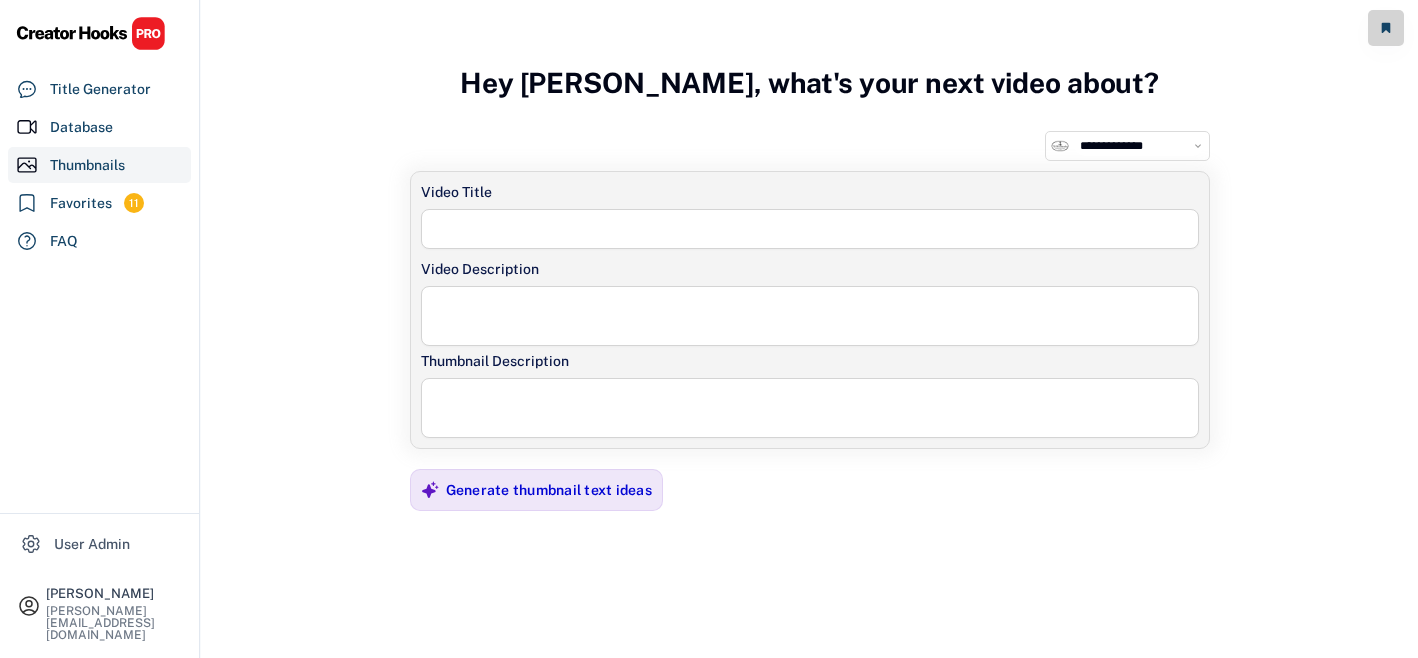 select on "**********" 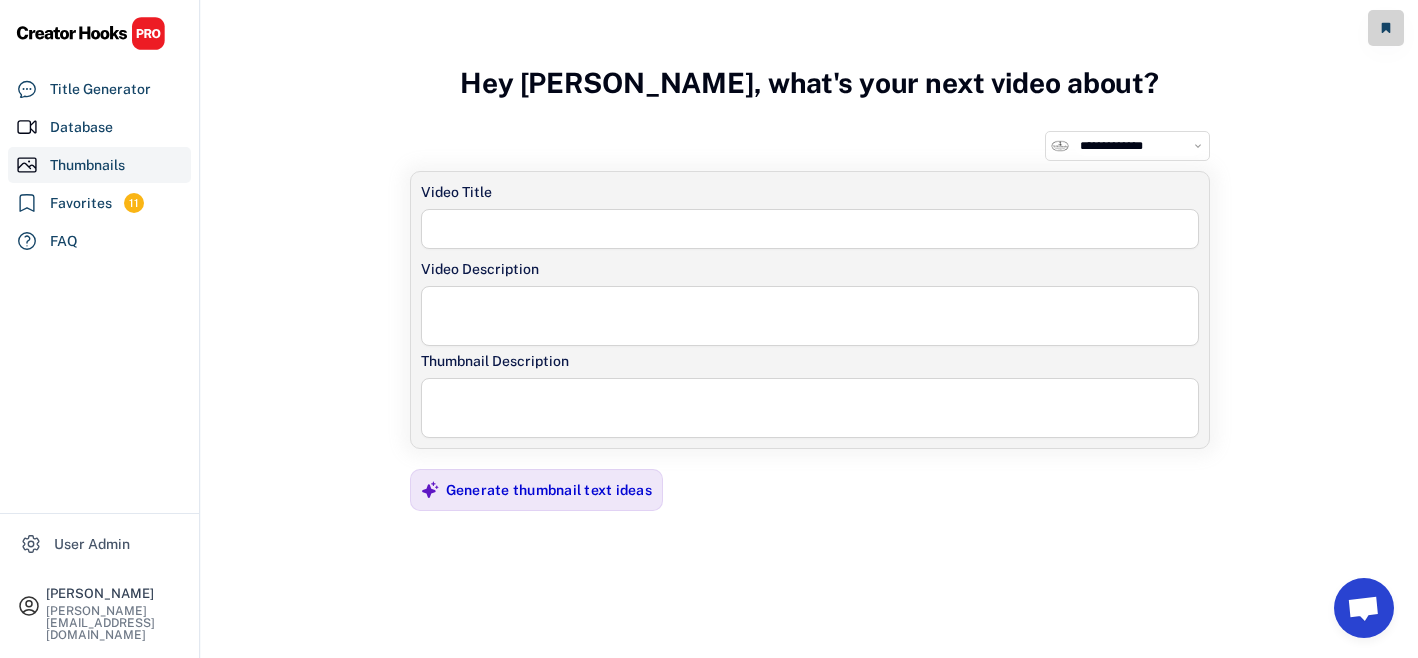 click at bounding box center (810, 316) 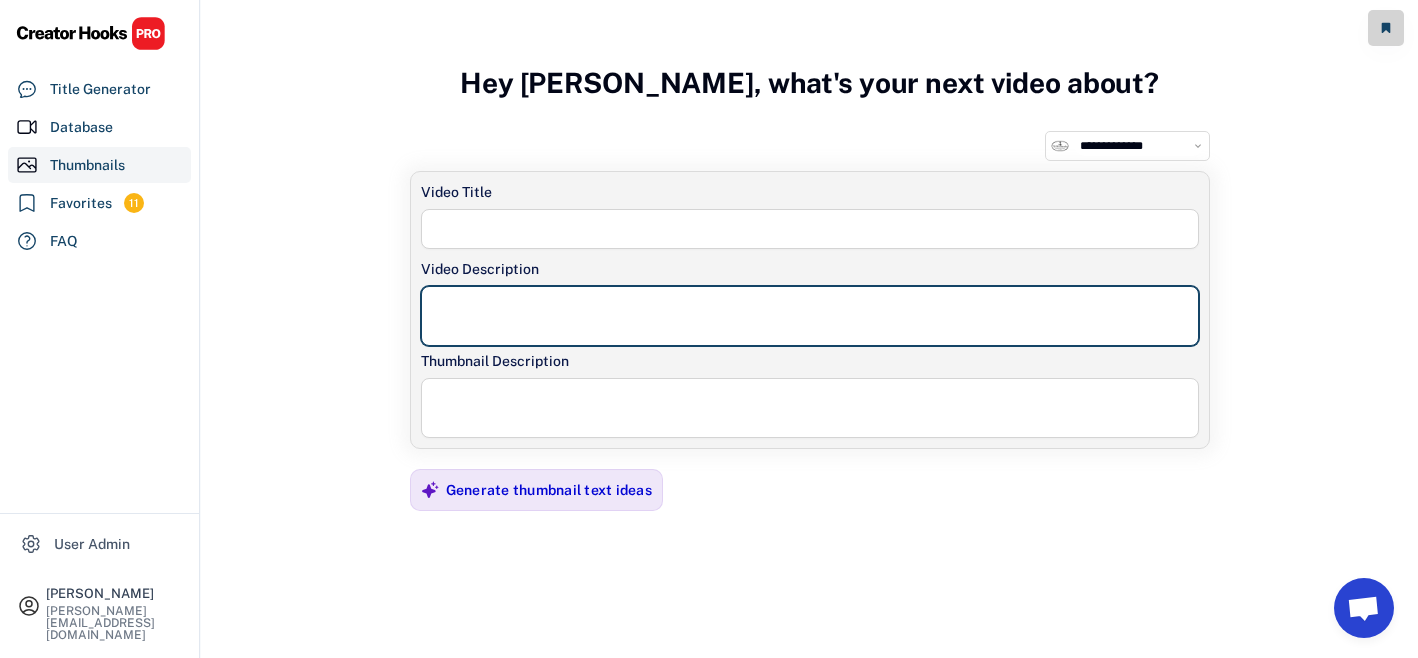 paste on "**********" 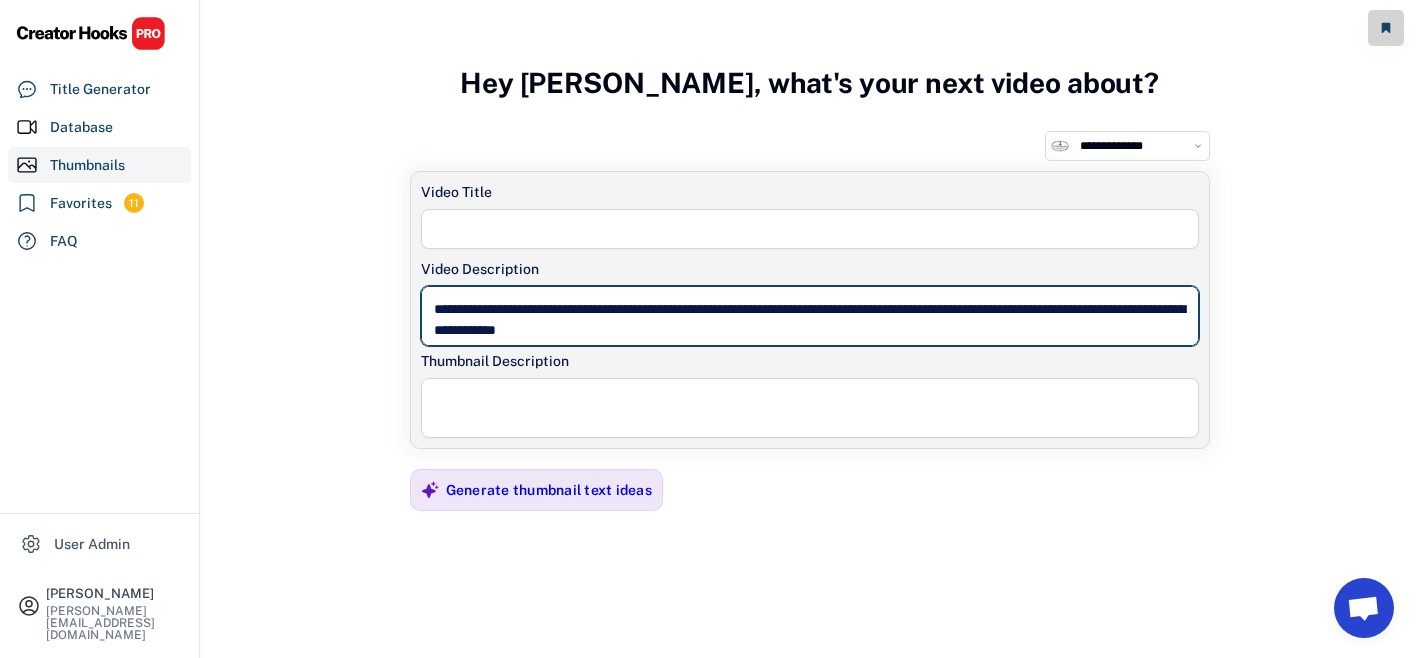 type on "**********" 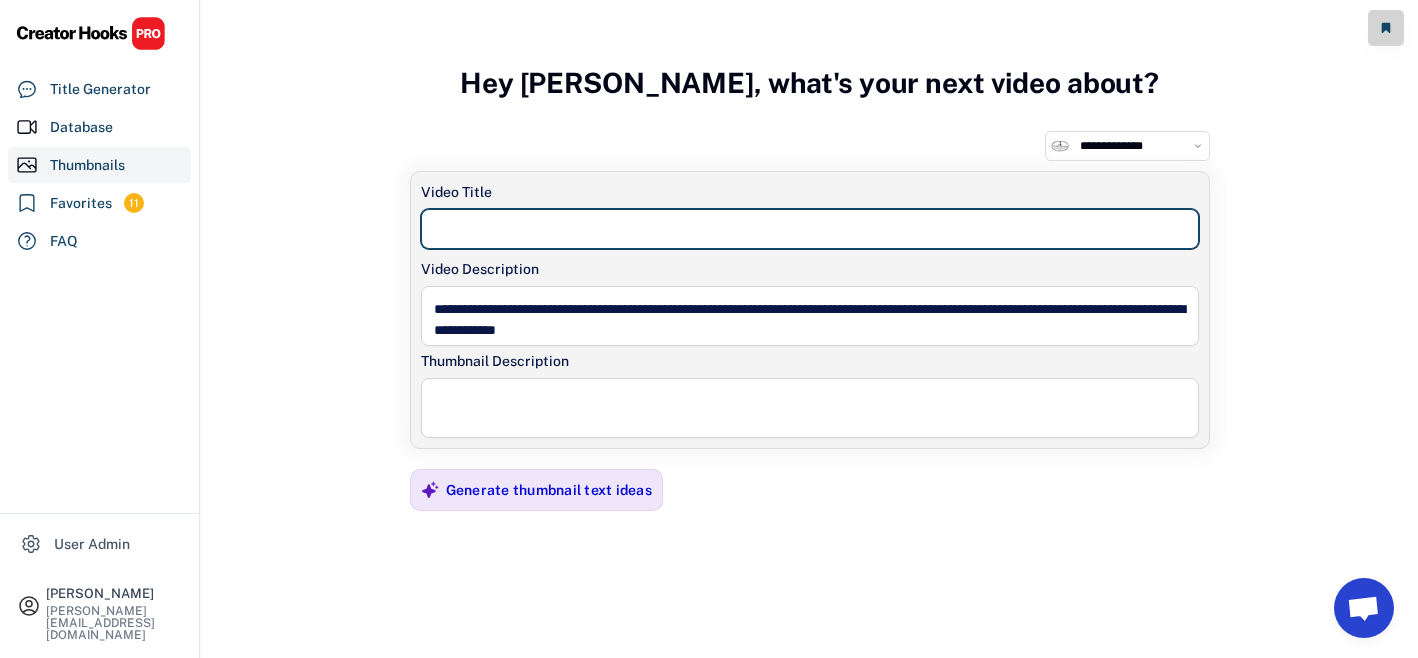 click at bounding box center [810, 229] 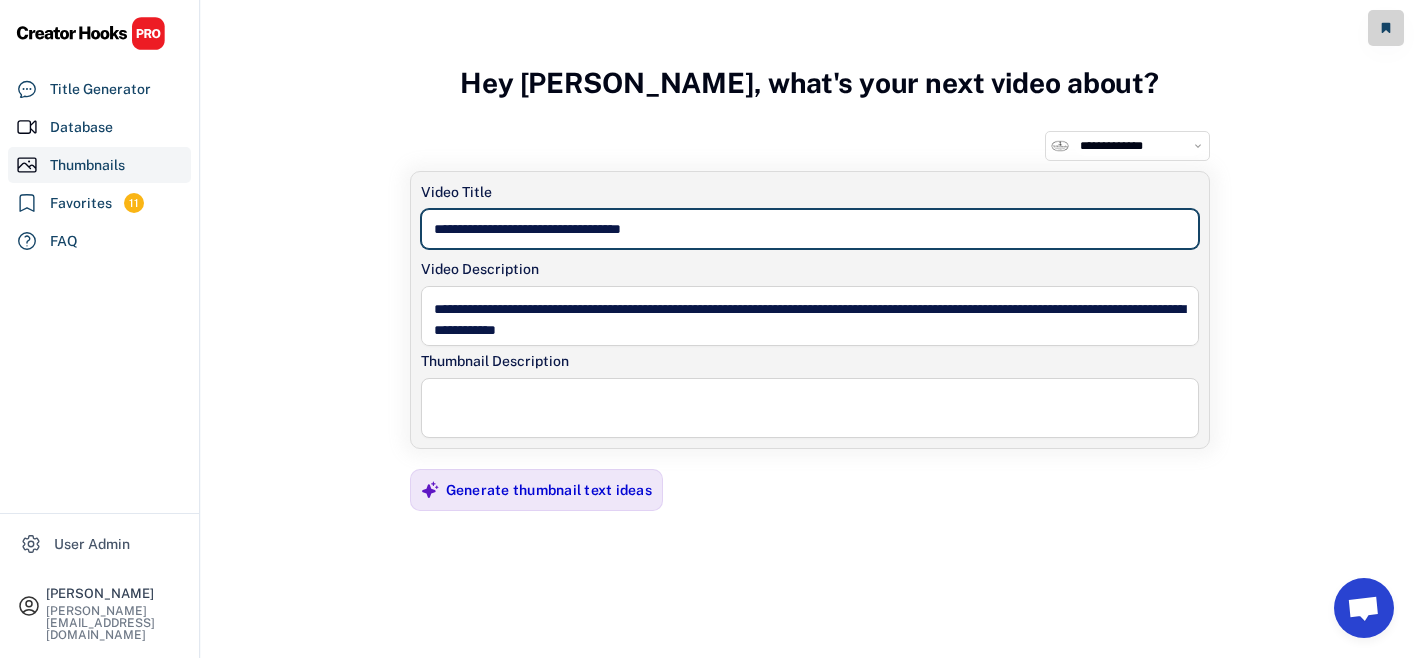 type on "**********" 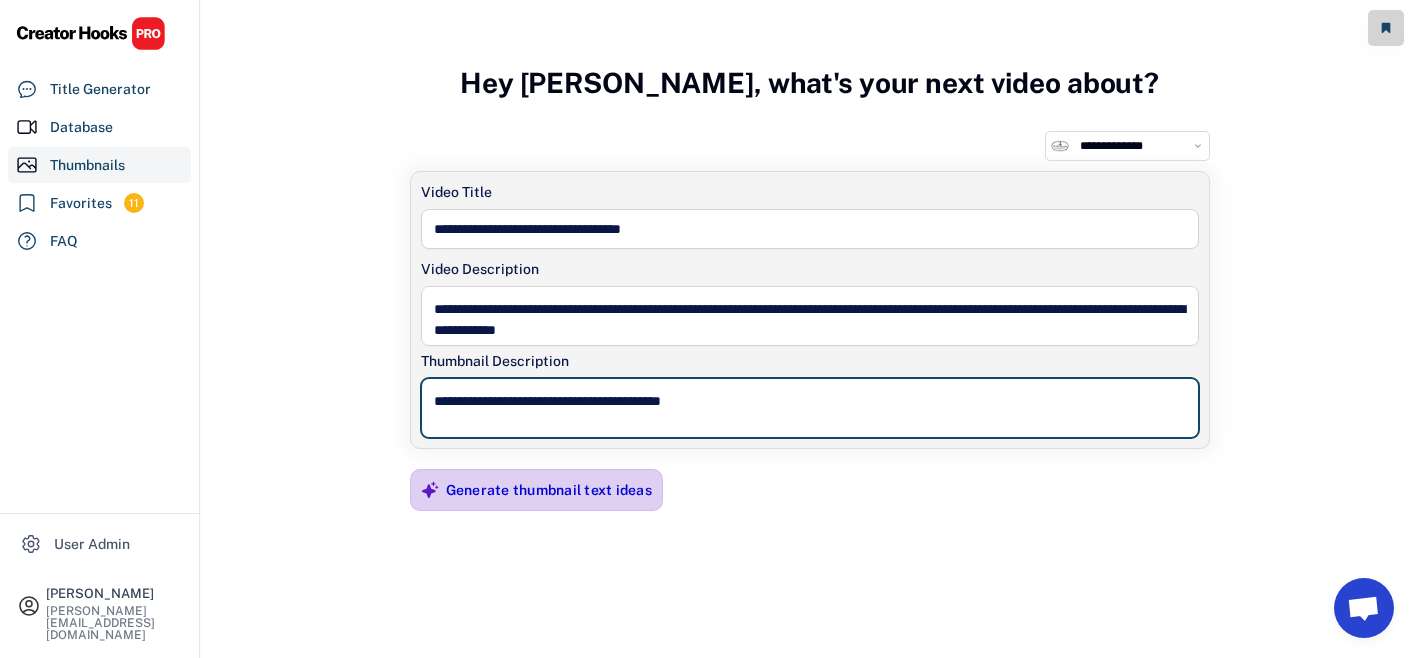 type on "**********" 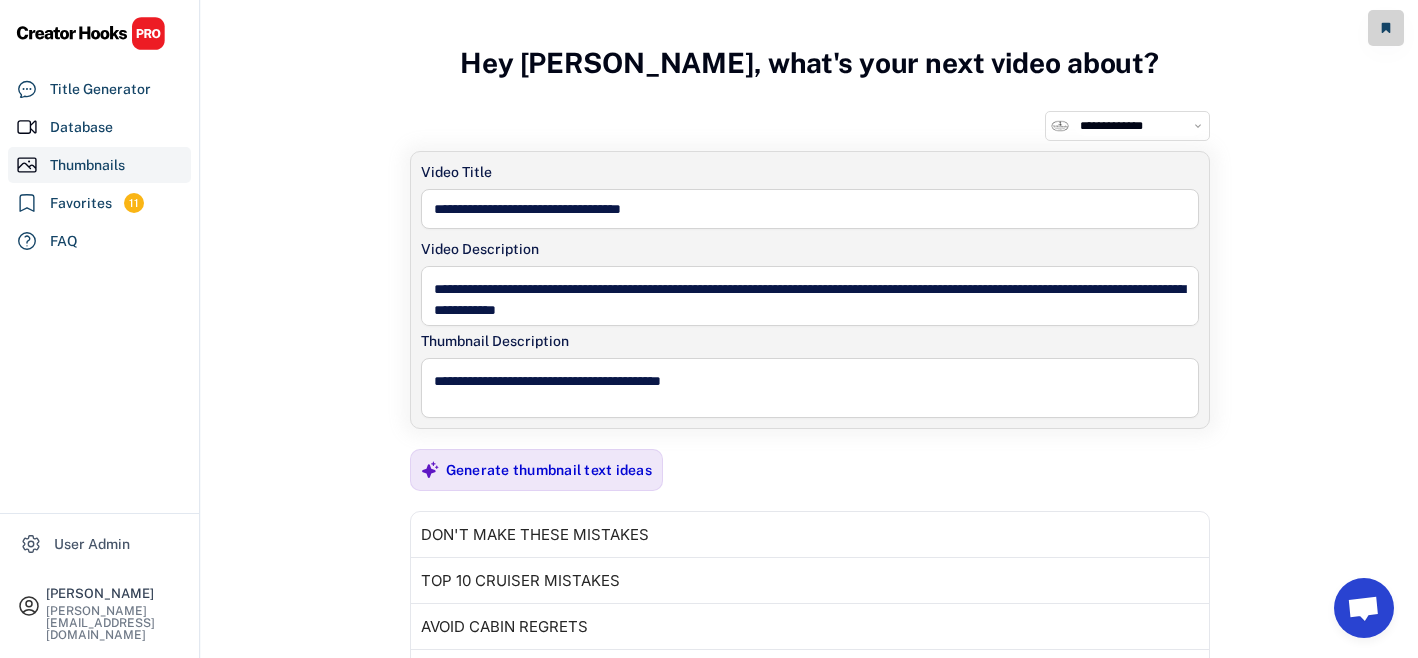 click on "**********" at bounding box center [1139, 126] 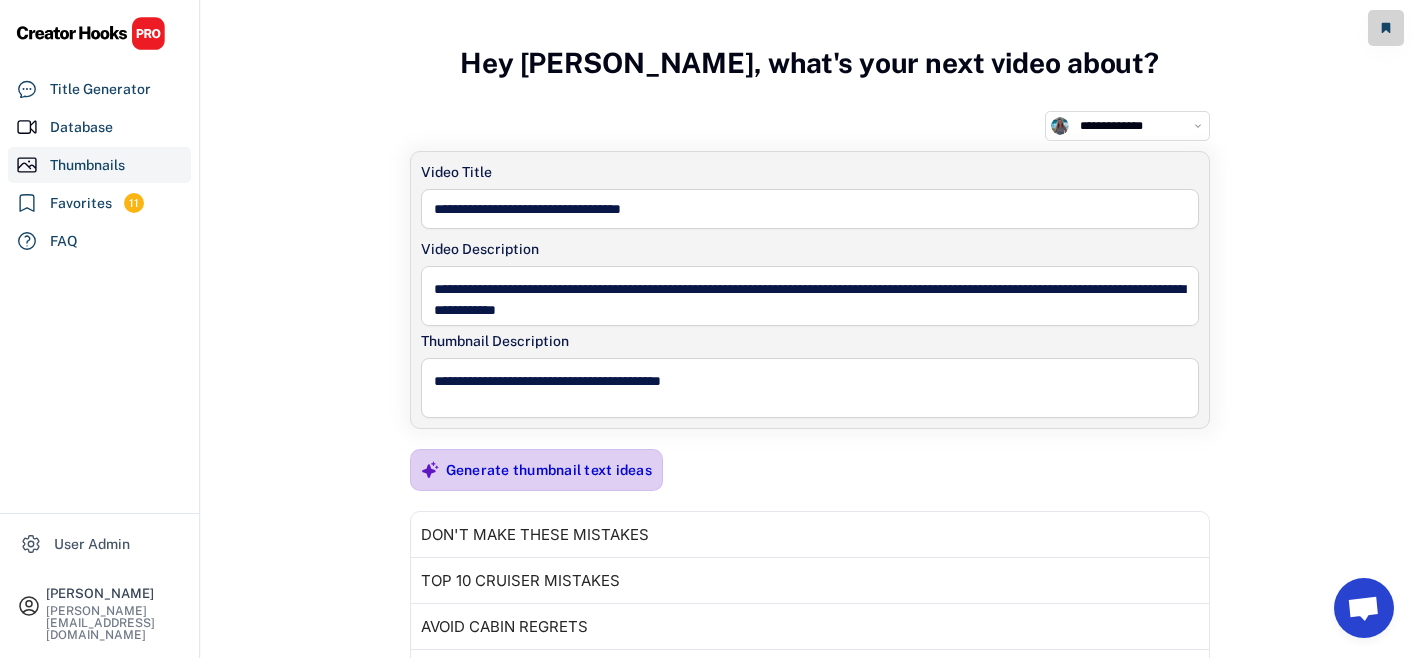 click on "Generate thumbnail text ideas" at bounding box center (549, 470) 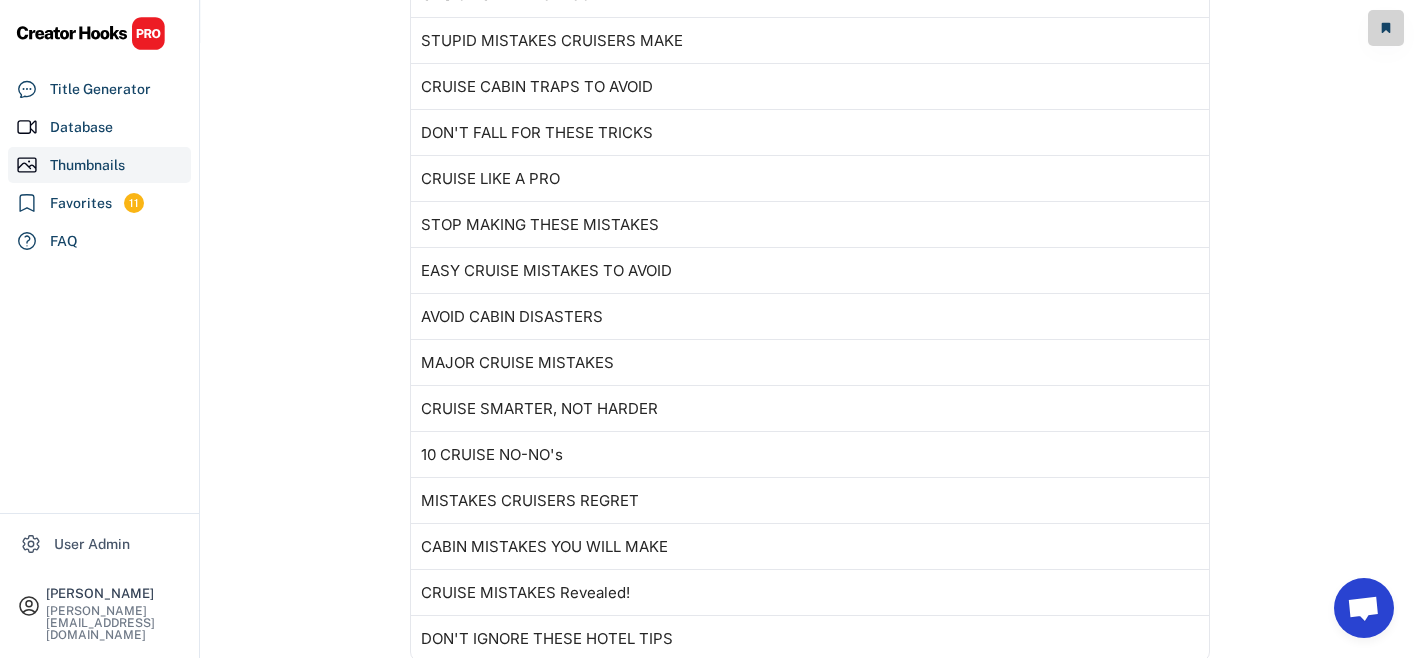 scroll, scrollTop: 758, scrollLeft: 0, axis: vertical 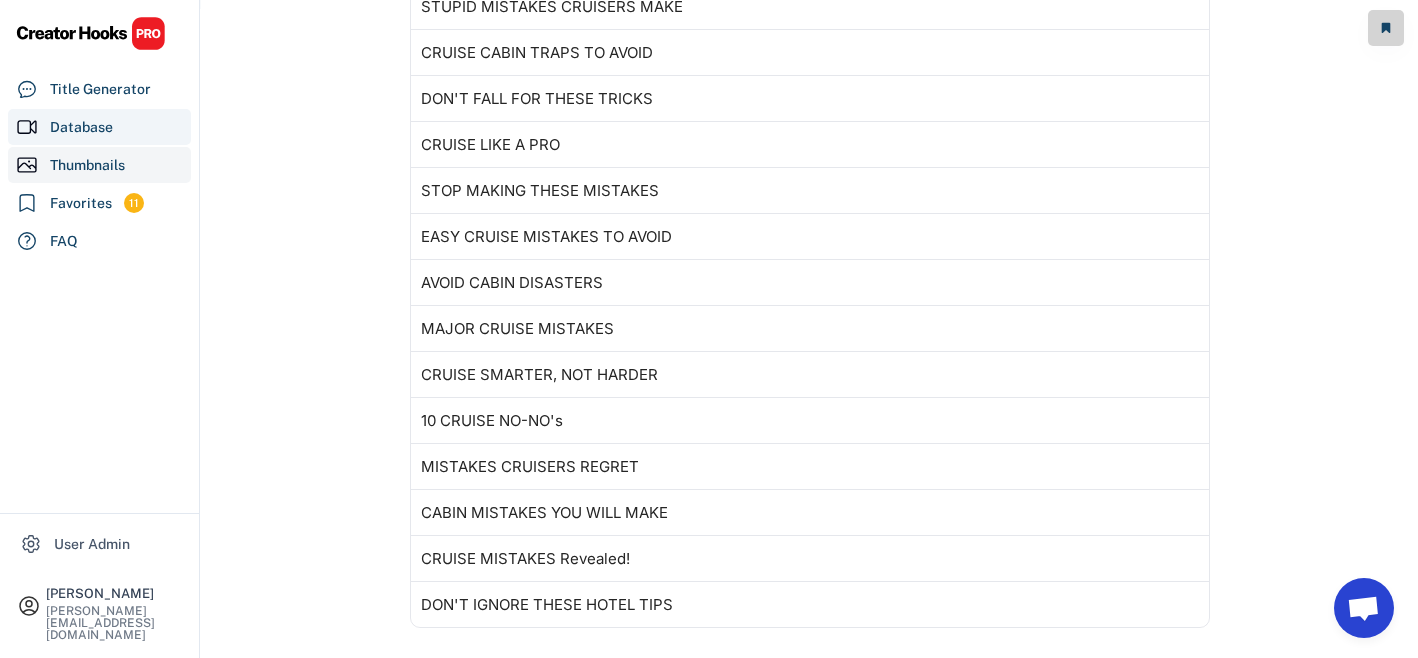 click on "Database" at bounding box center (81, 127) 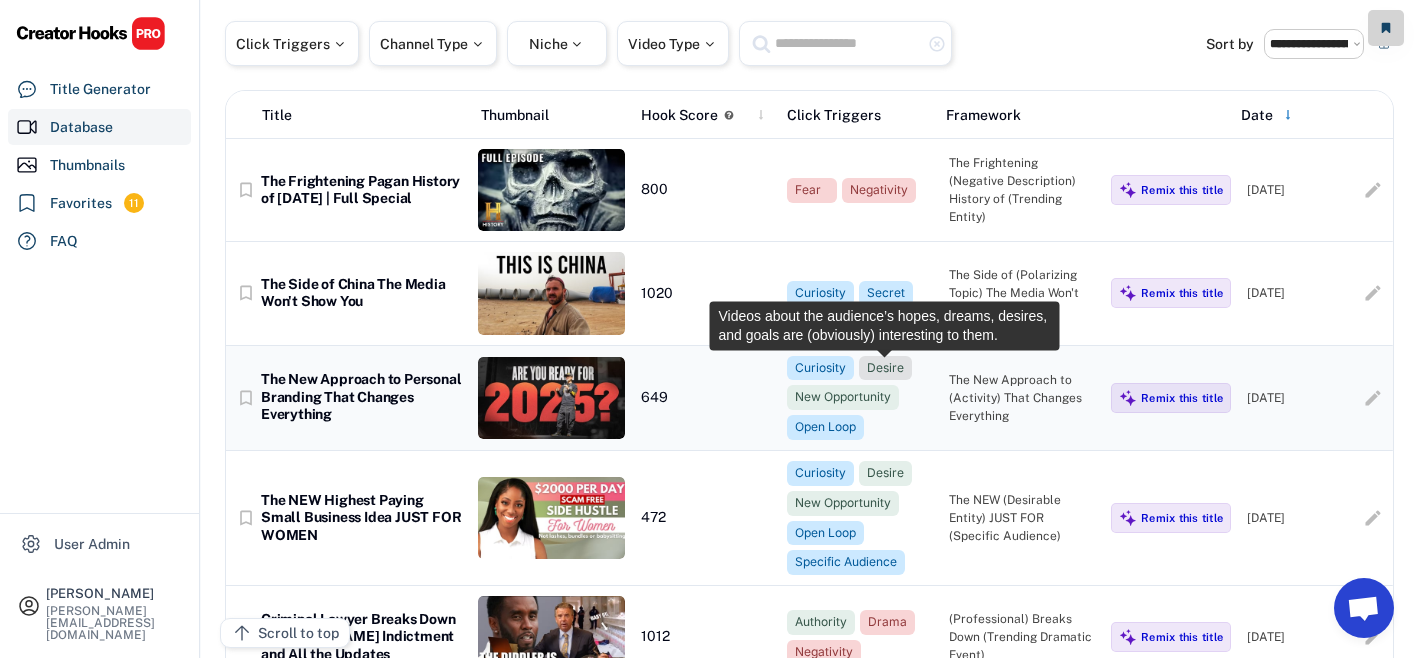 scroll, scrollTop: 79, scrollLeft: 0, axis: vertical 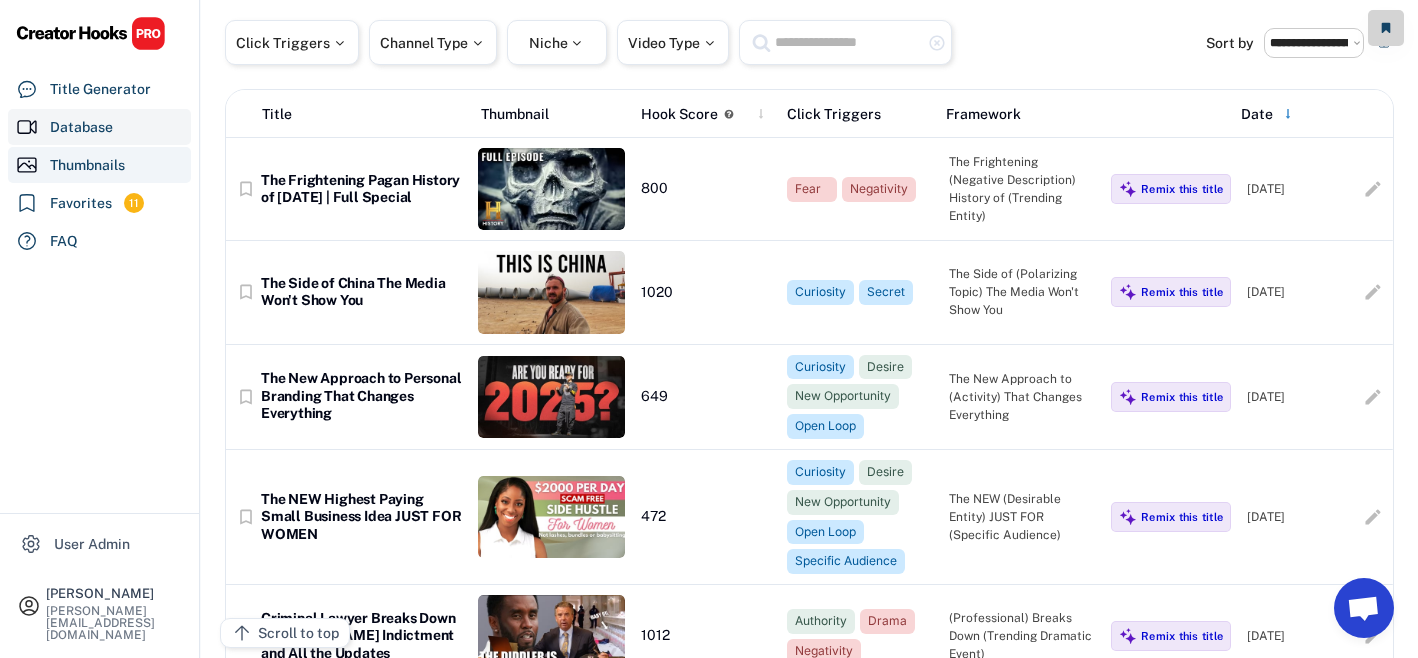 click on "Thumbnails" at bounding box center (99, 165) 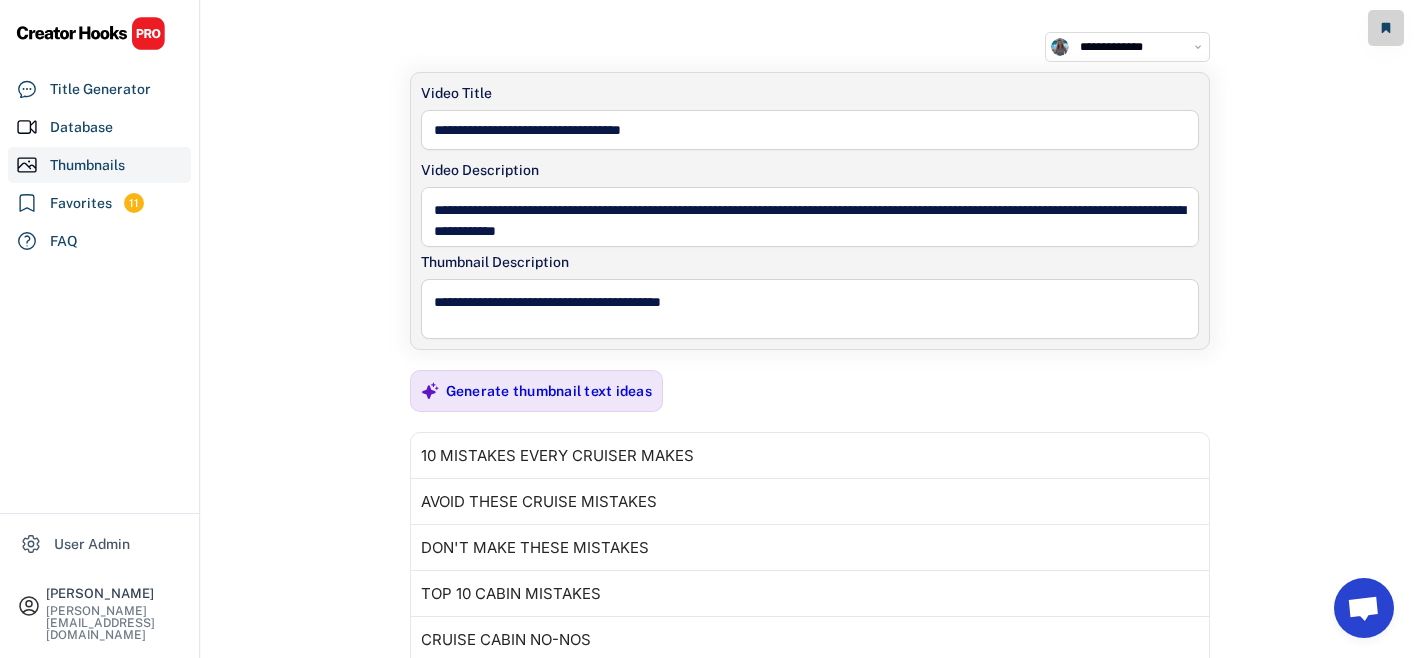 scroll, scrollTop: 0, scrollLeft: 0, axis: both 